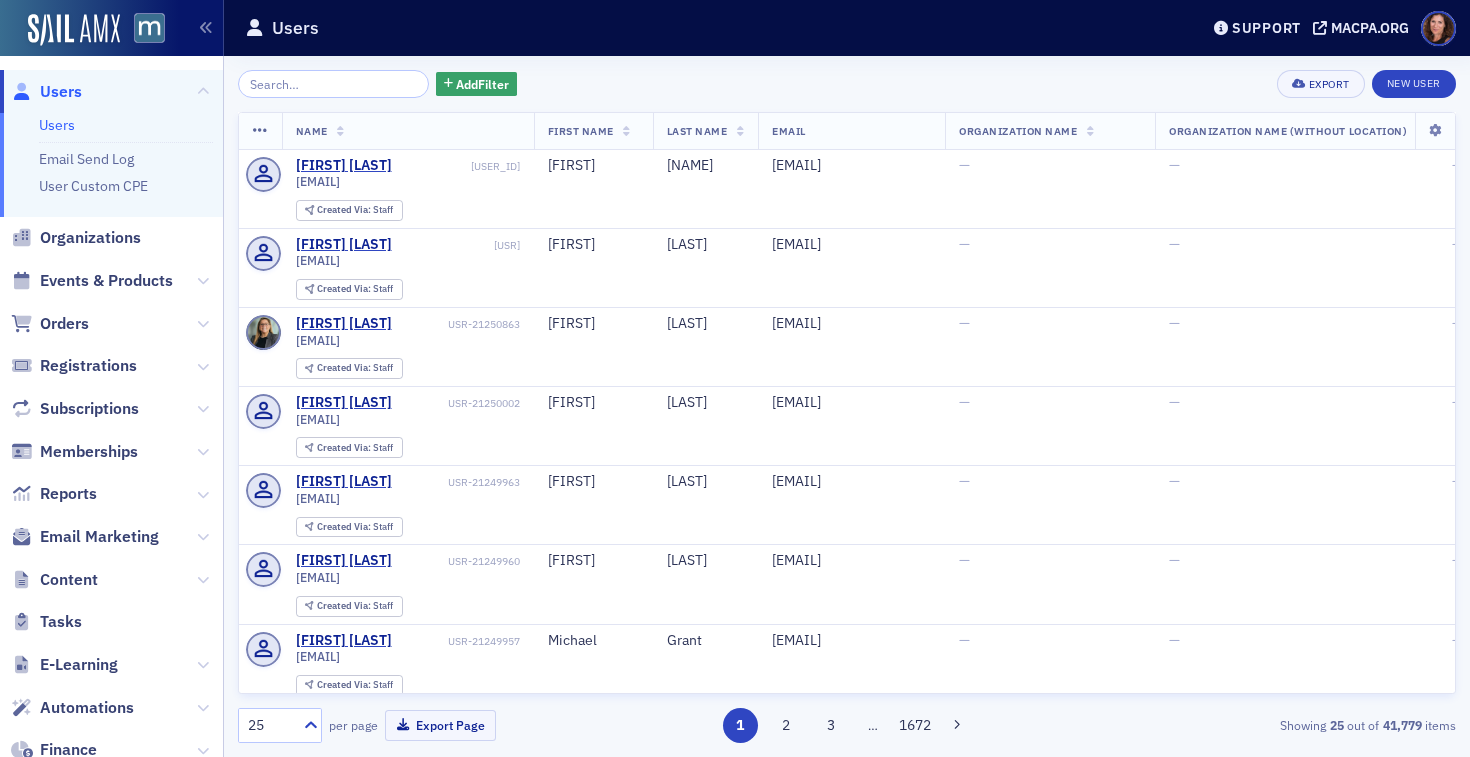 scroll, scrollTop: 0, scrollLeft: 0, axis: both 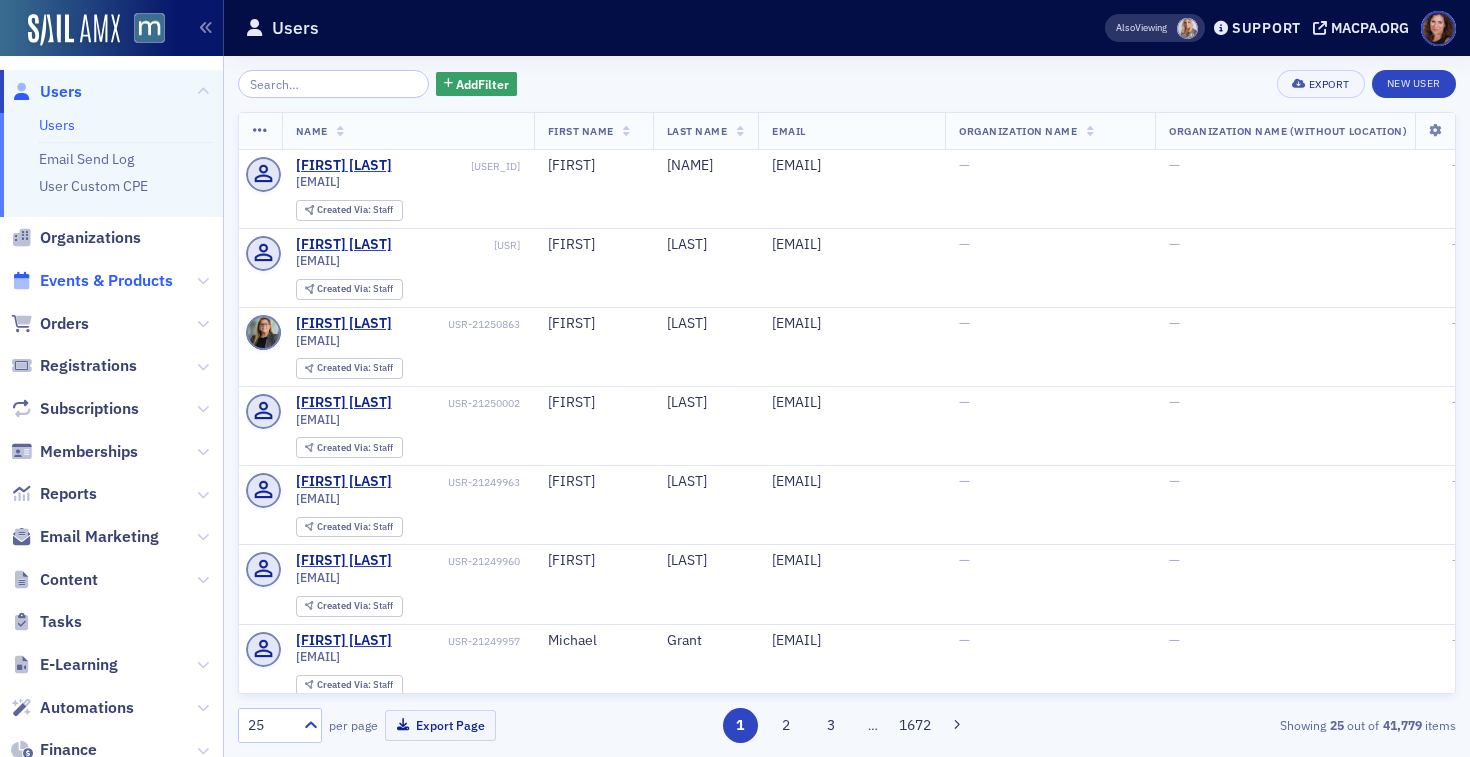 click on "Events & Products" 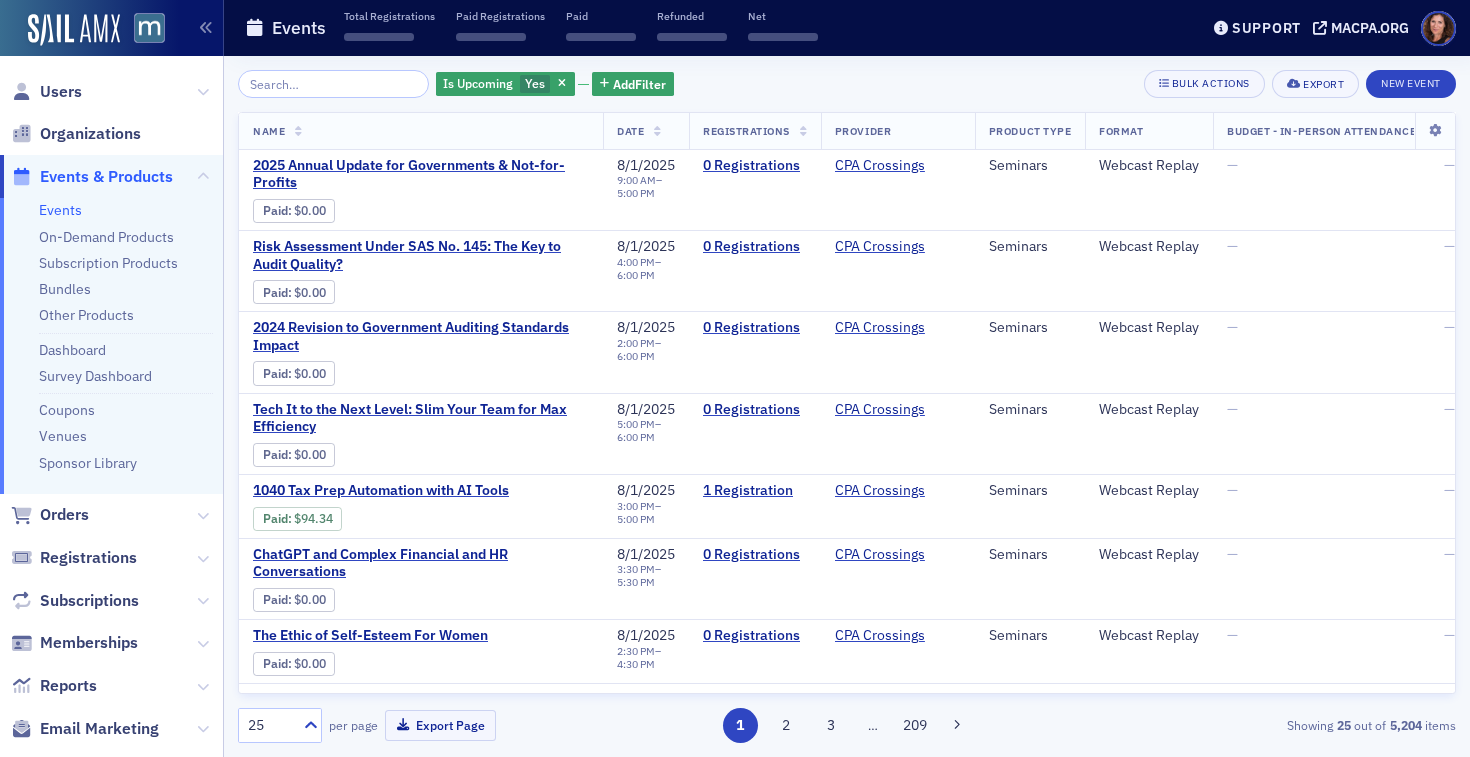 click 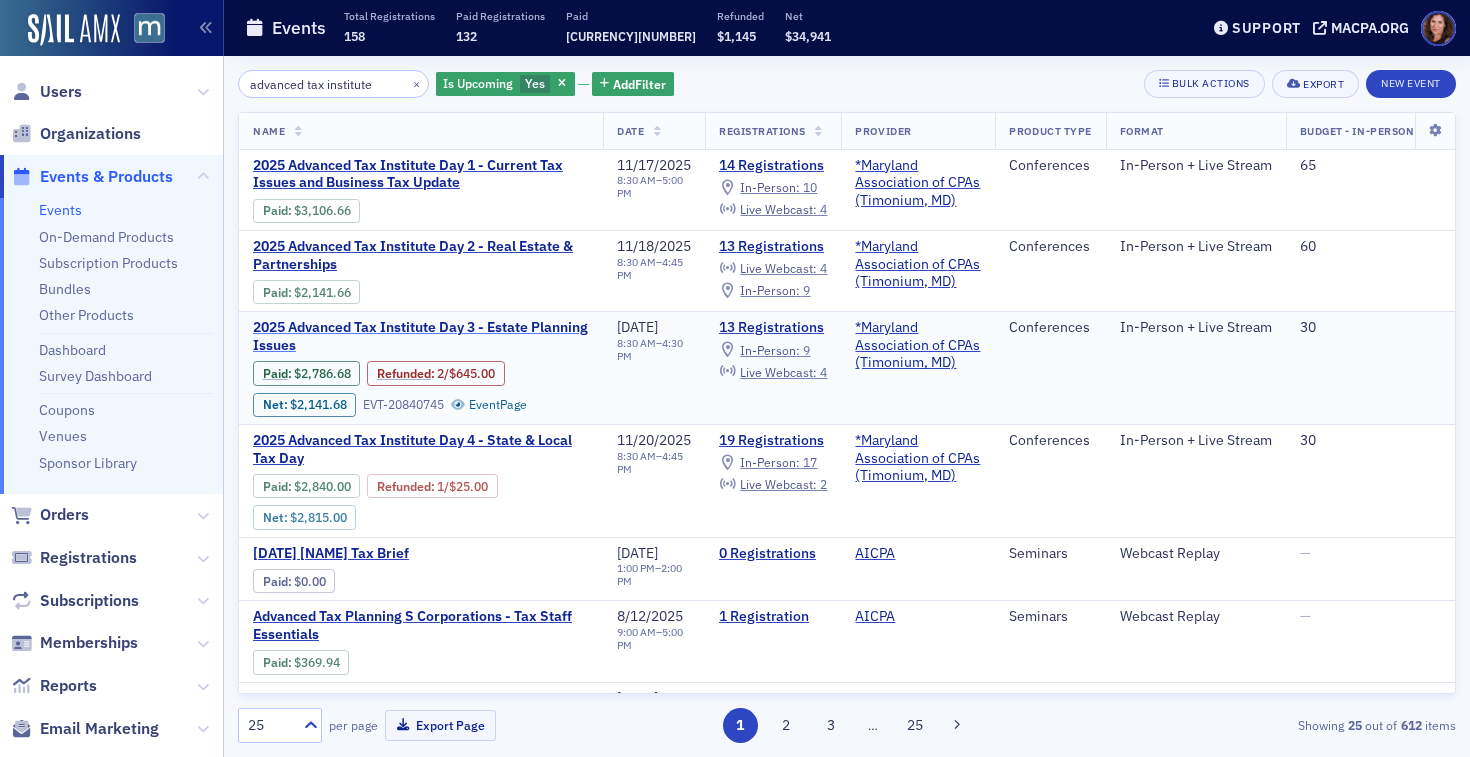 type on "advanced tax institute" 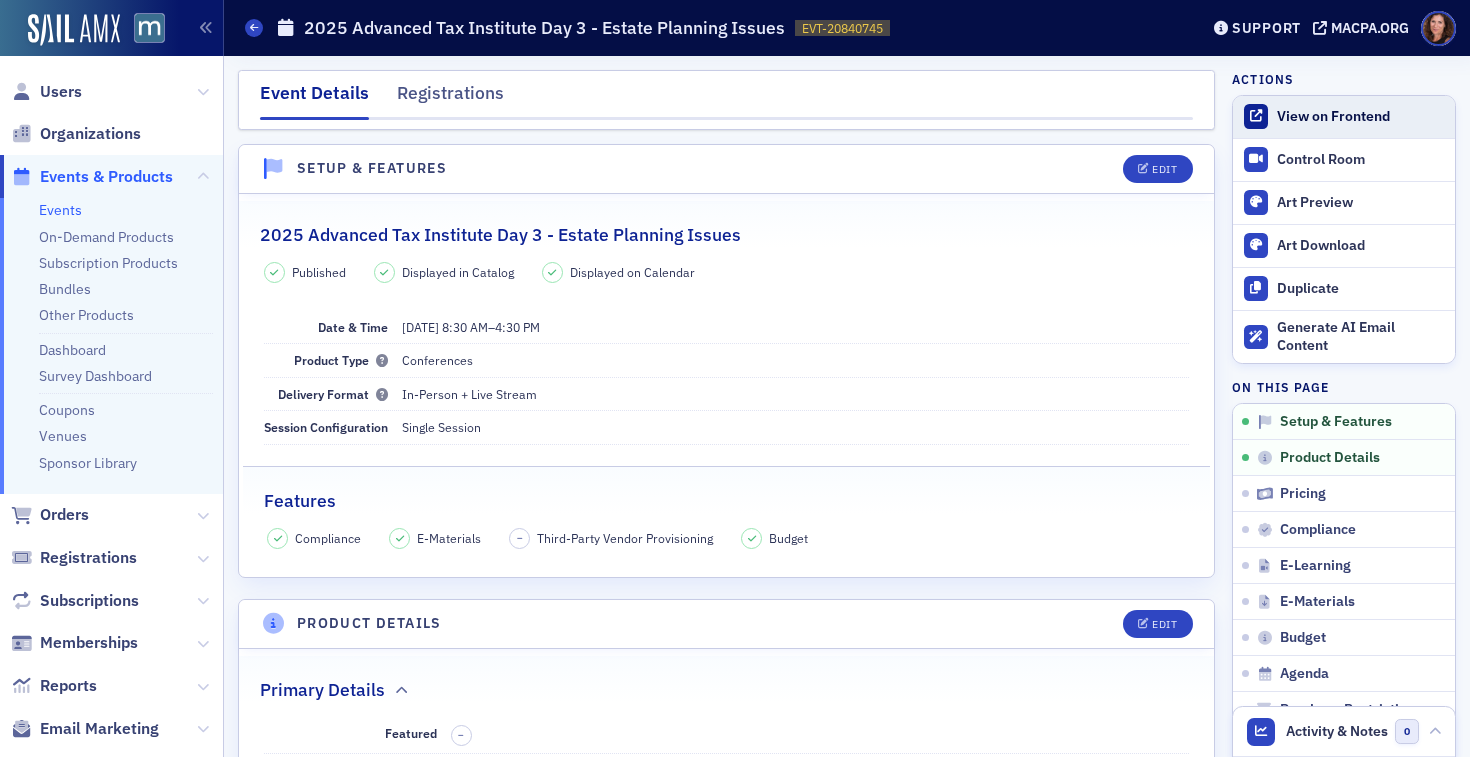 click on "View on Frontend" 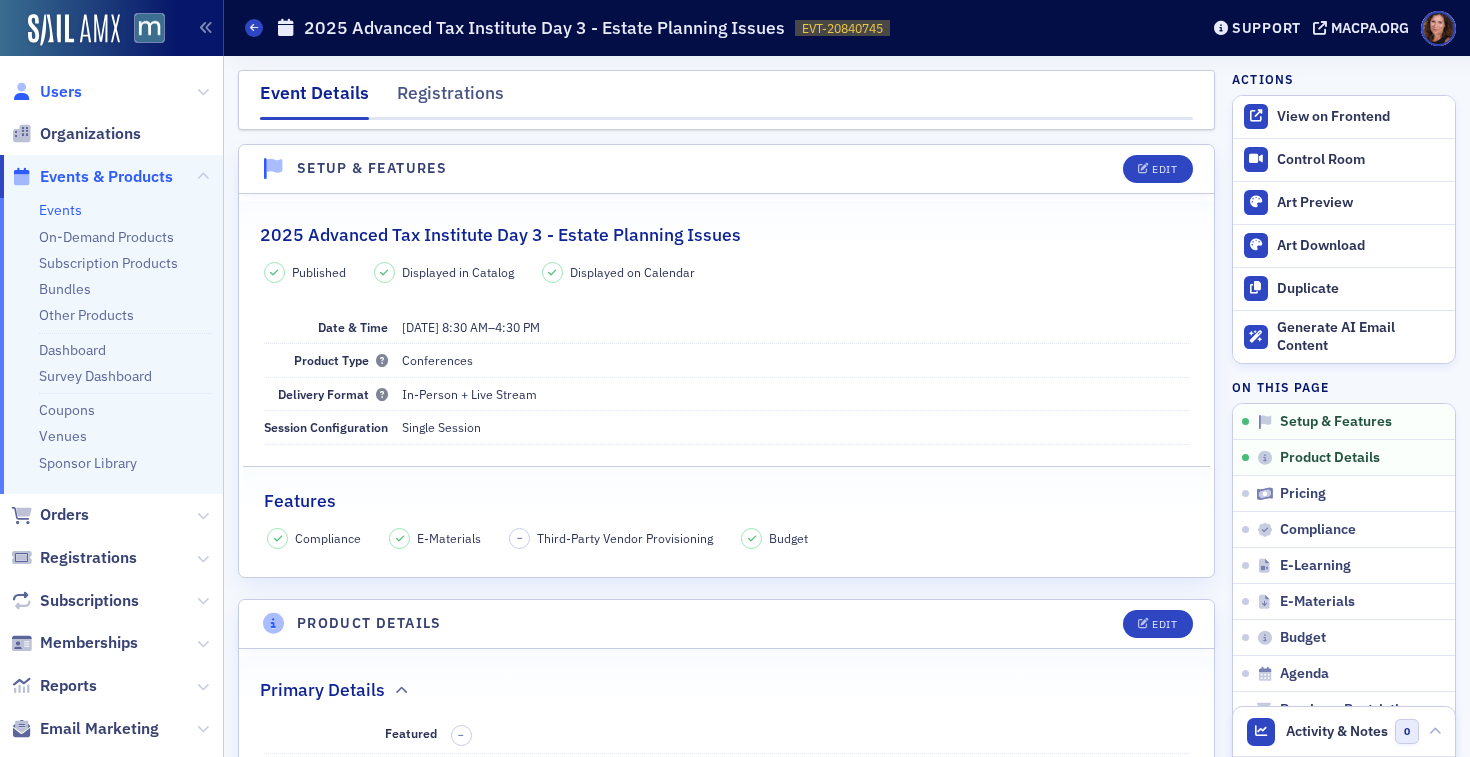 click on "Users" 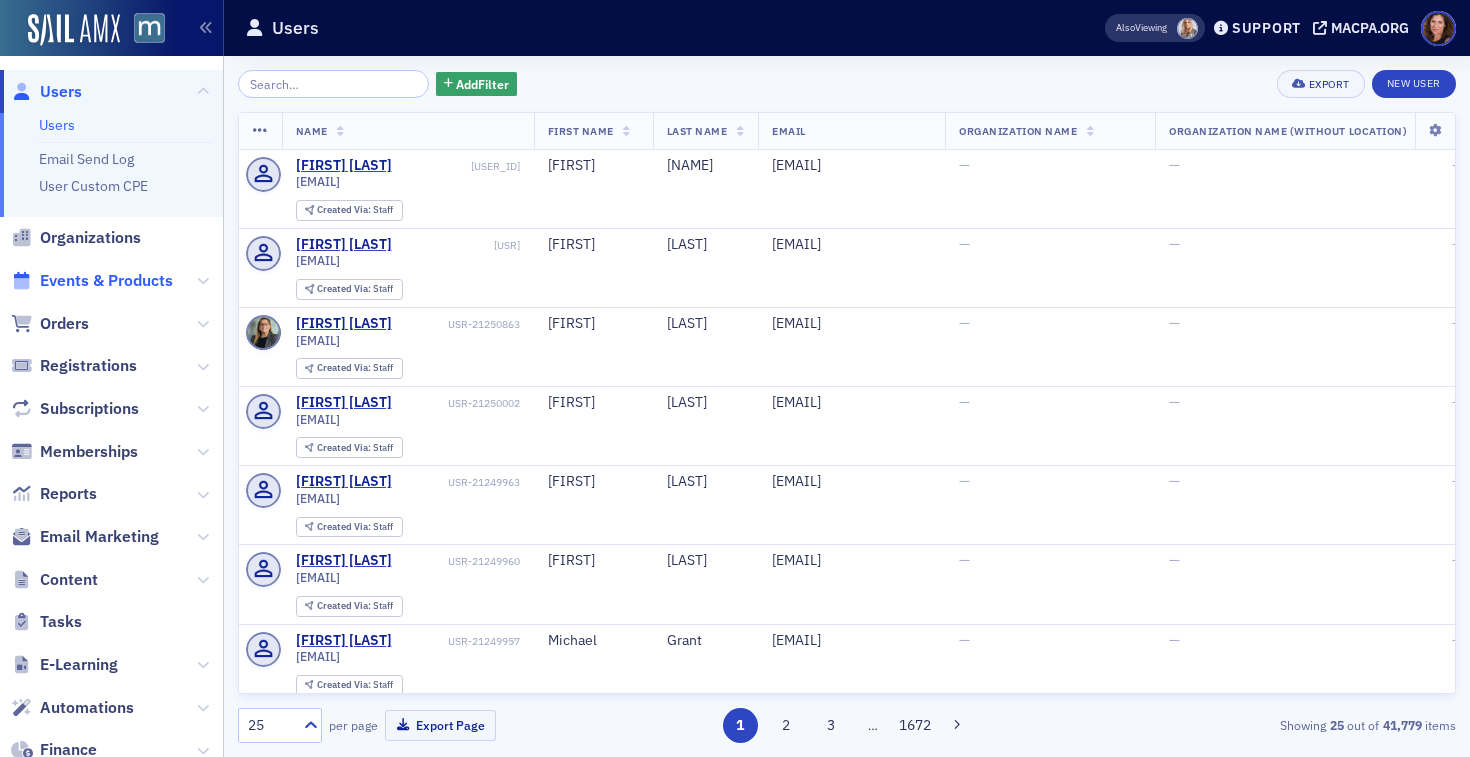 click on "Events & Products" 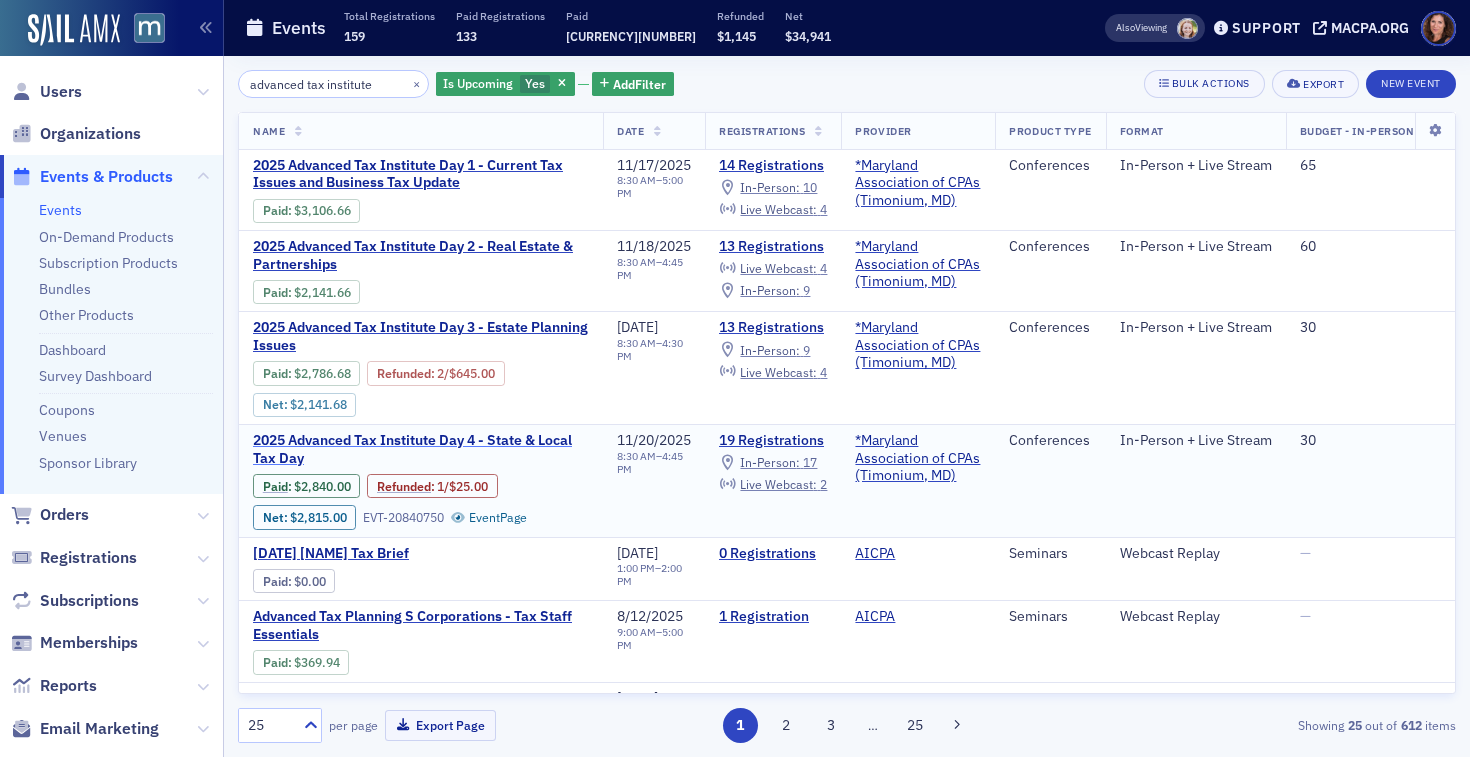 click on "2025 Advanced Tax Institute Day 4 - State & Local Tax Day" 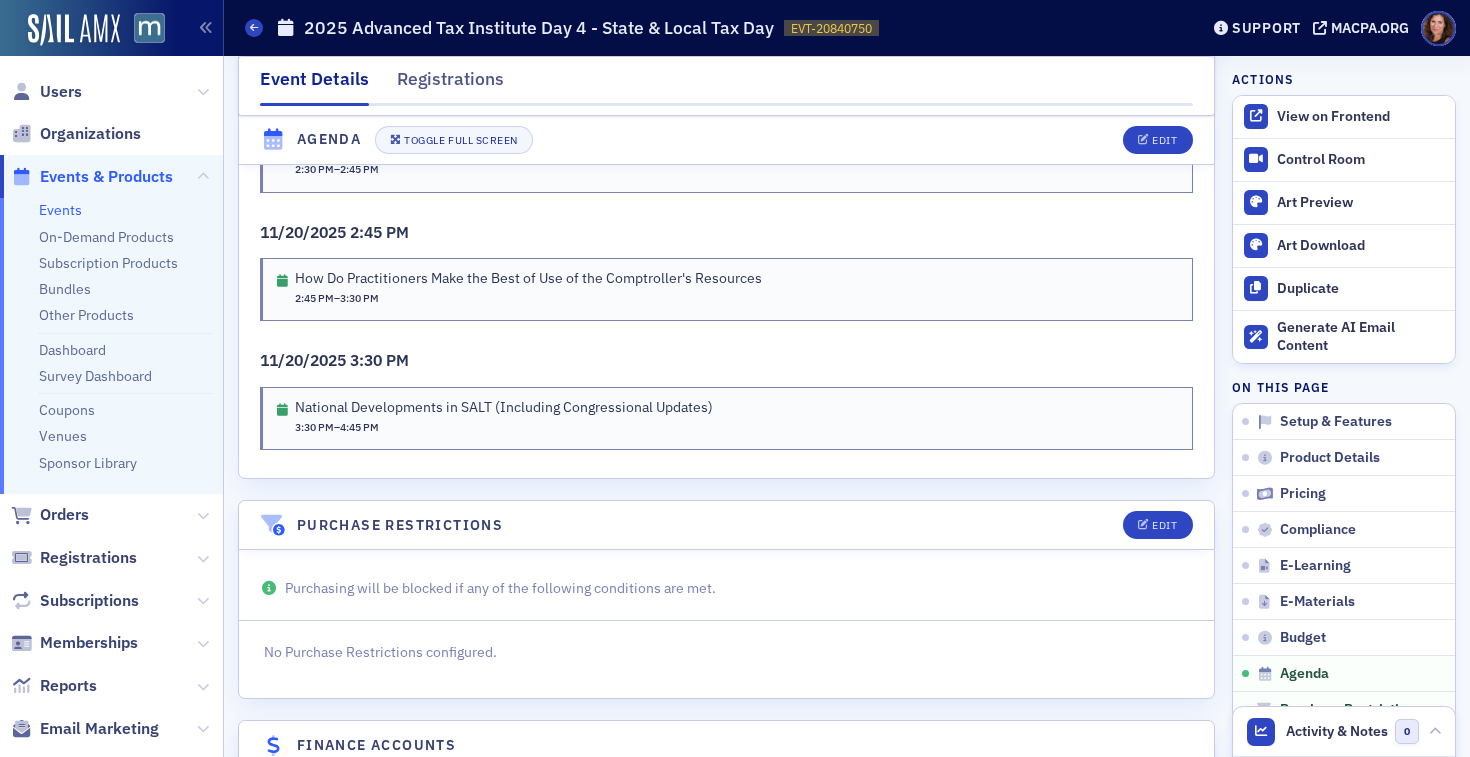 scroll, scrollTop: 4247, scrollLeft: 0, axis: vertical 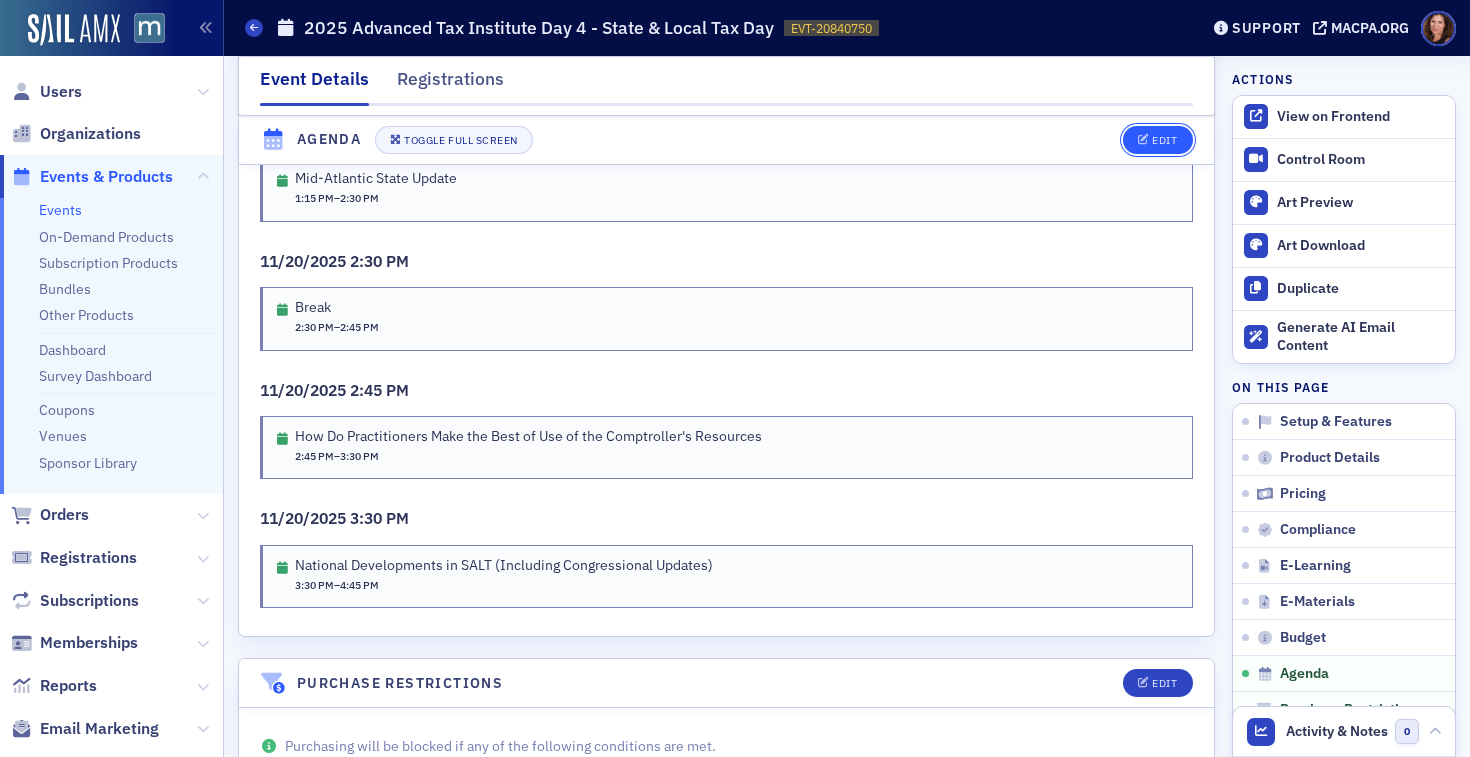click on "Edit" 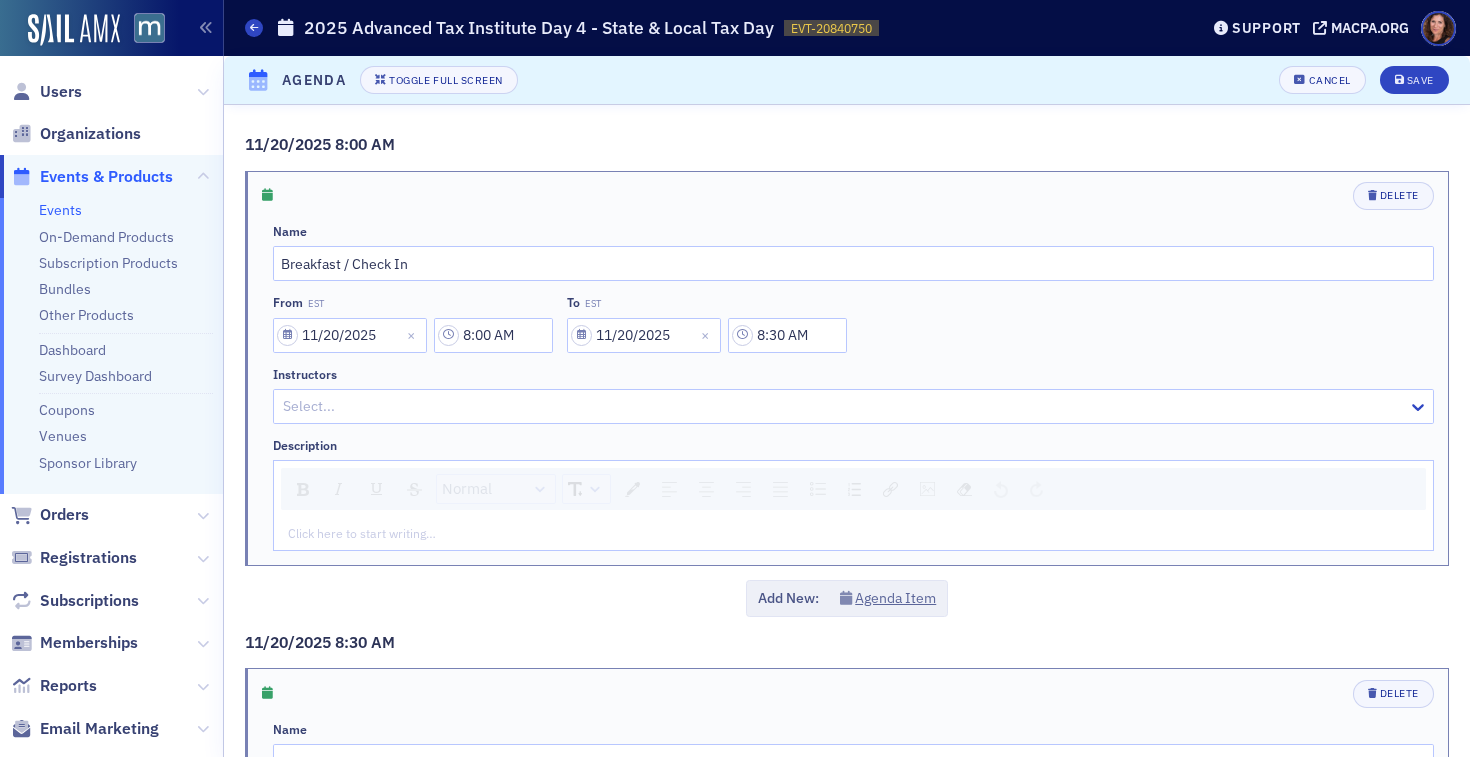 scroll, scrollTop: 3425, scrollLeft: 0, axis: vertical 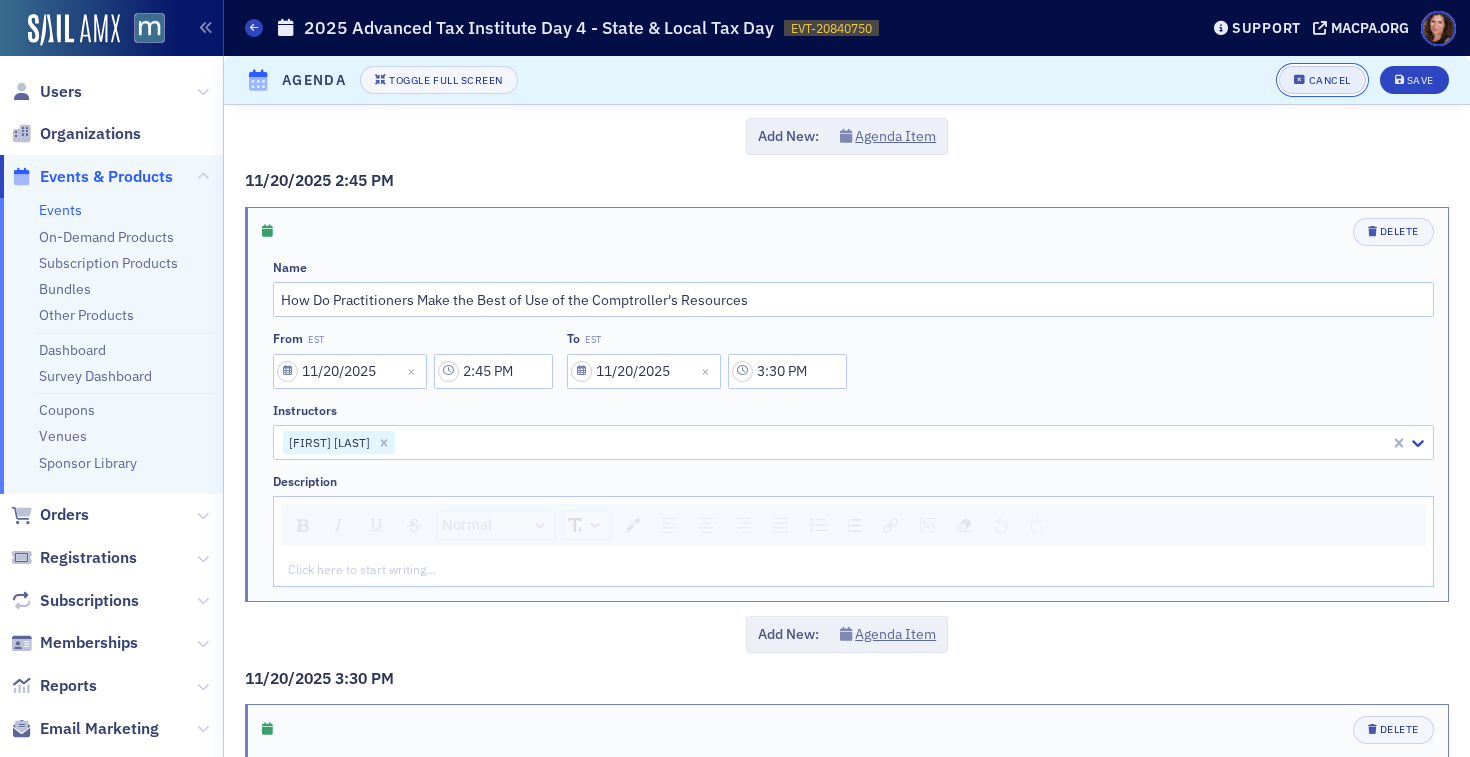 click on "Cancel" 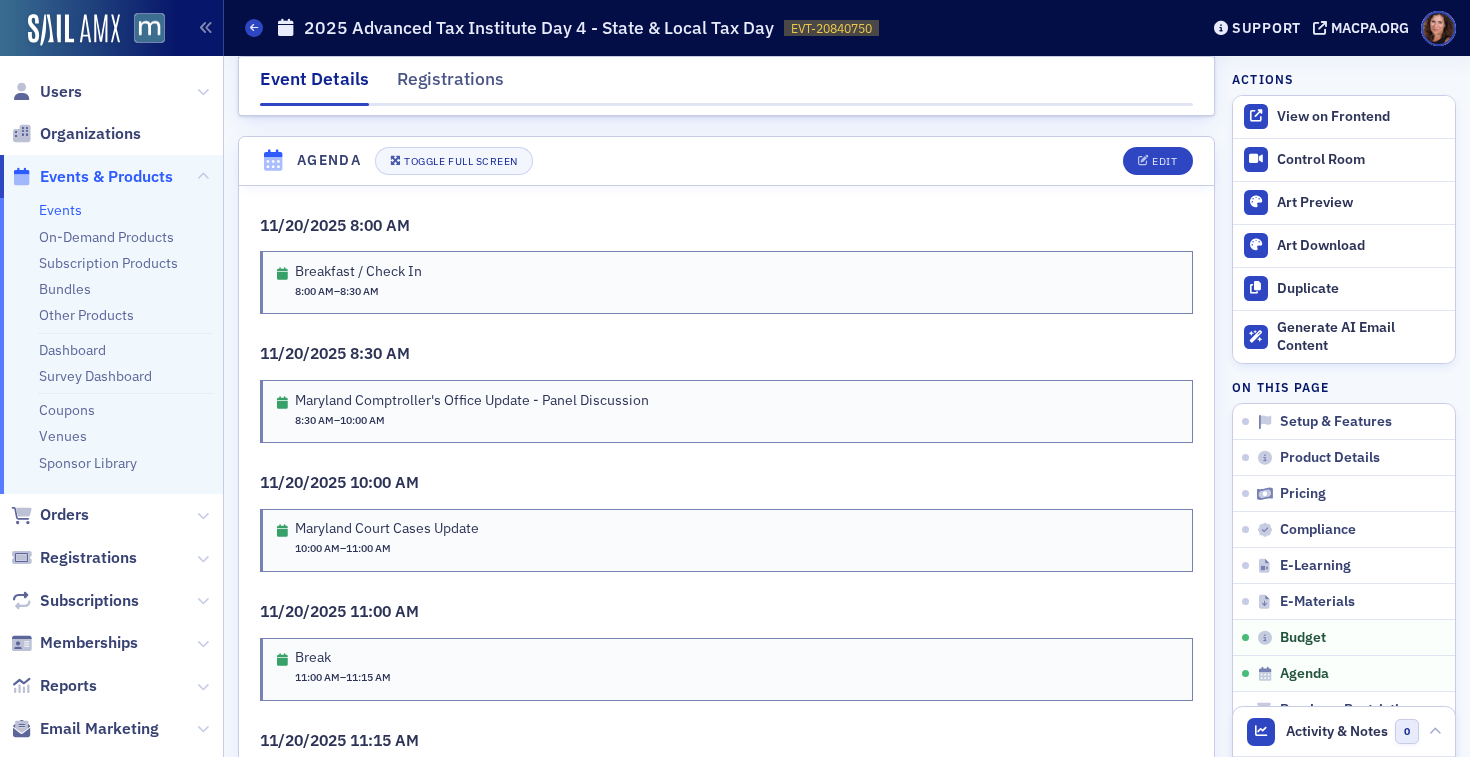 scroll, scrollTop: 3365, scrollLeft: 0, axis: vertical 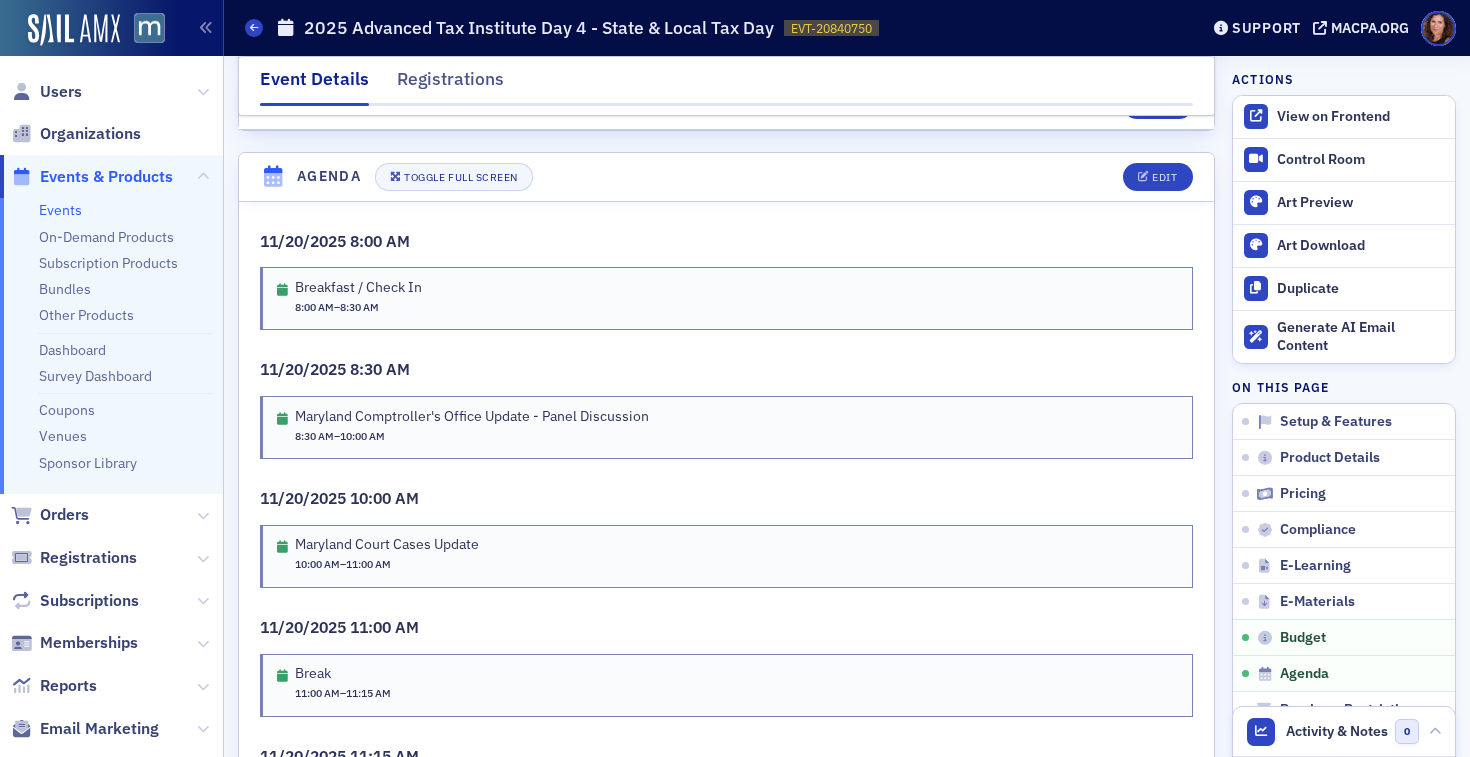 click on "Events" 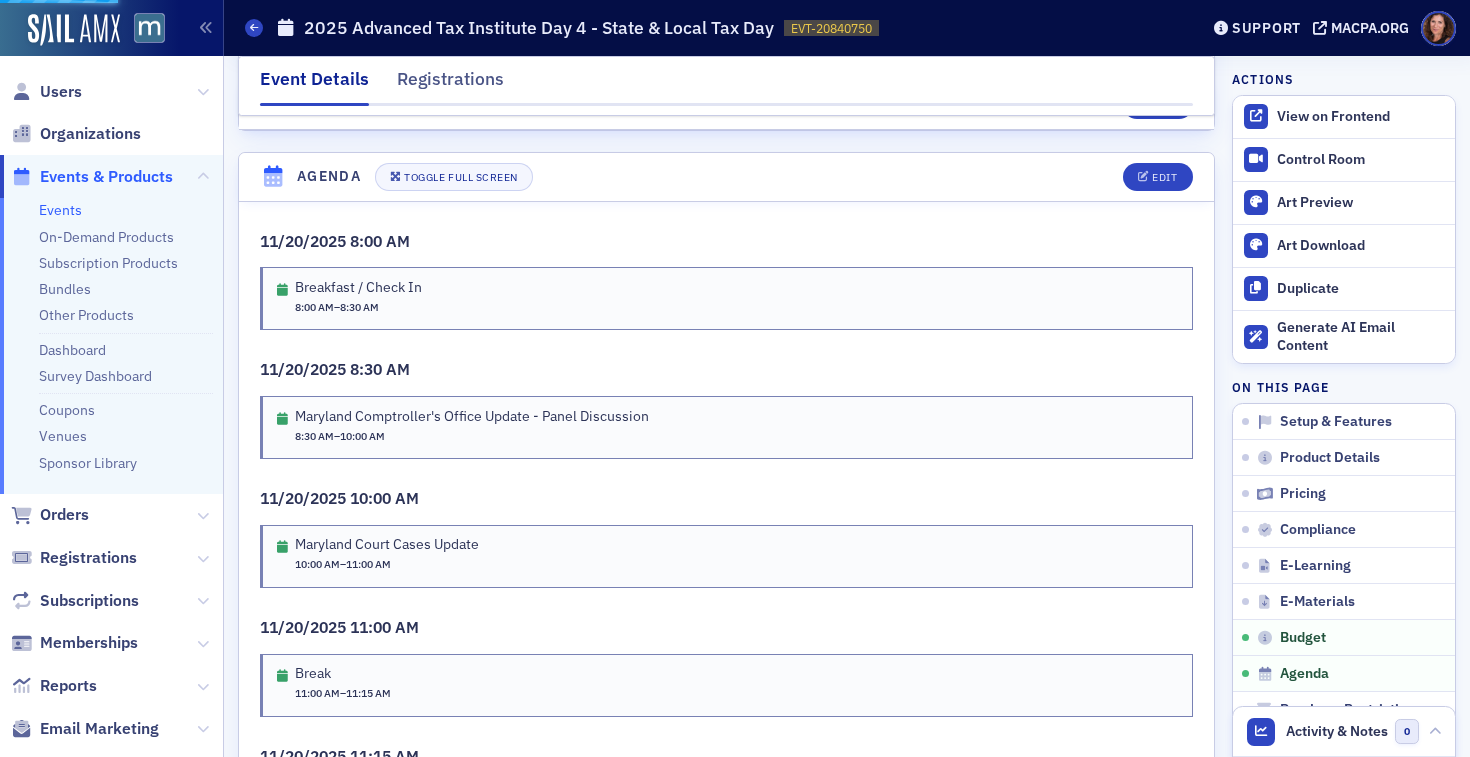 scroll, scrollTop: 0, scrollLeft: 0, axis: both 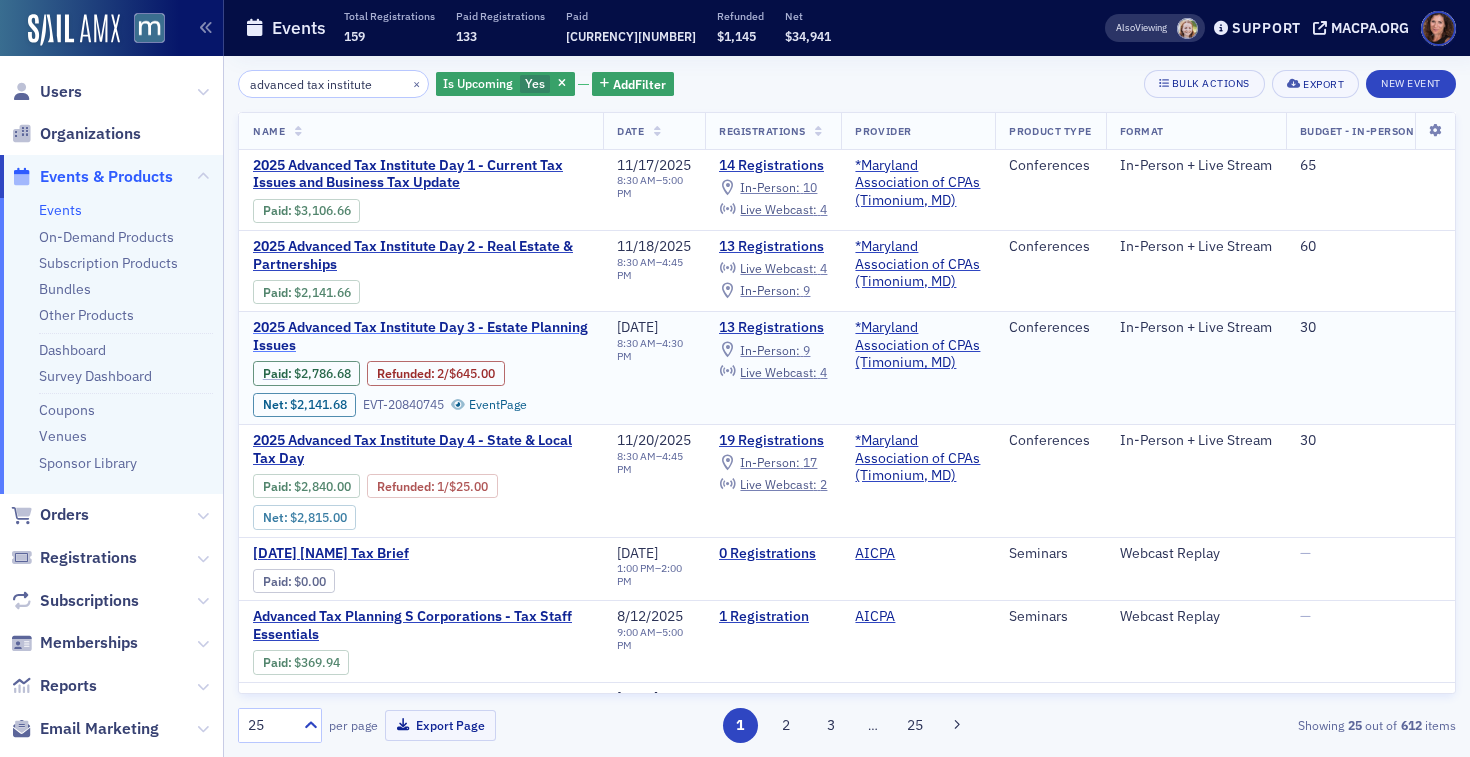 click on "2025 Advanced Tax Institute Day 3 - Estate Planning Issues" 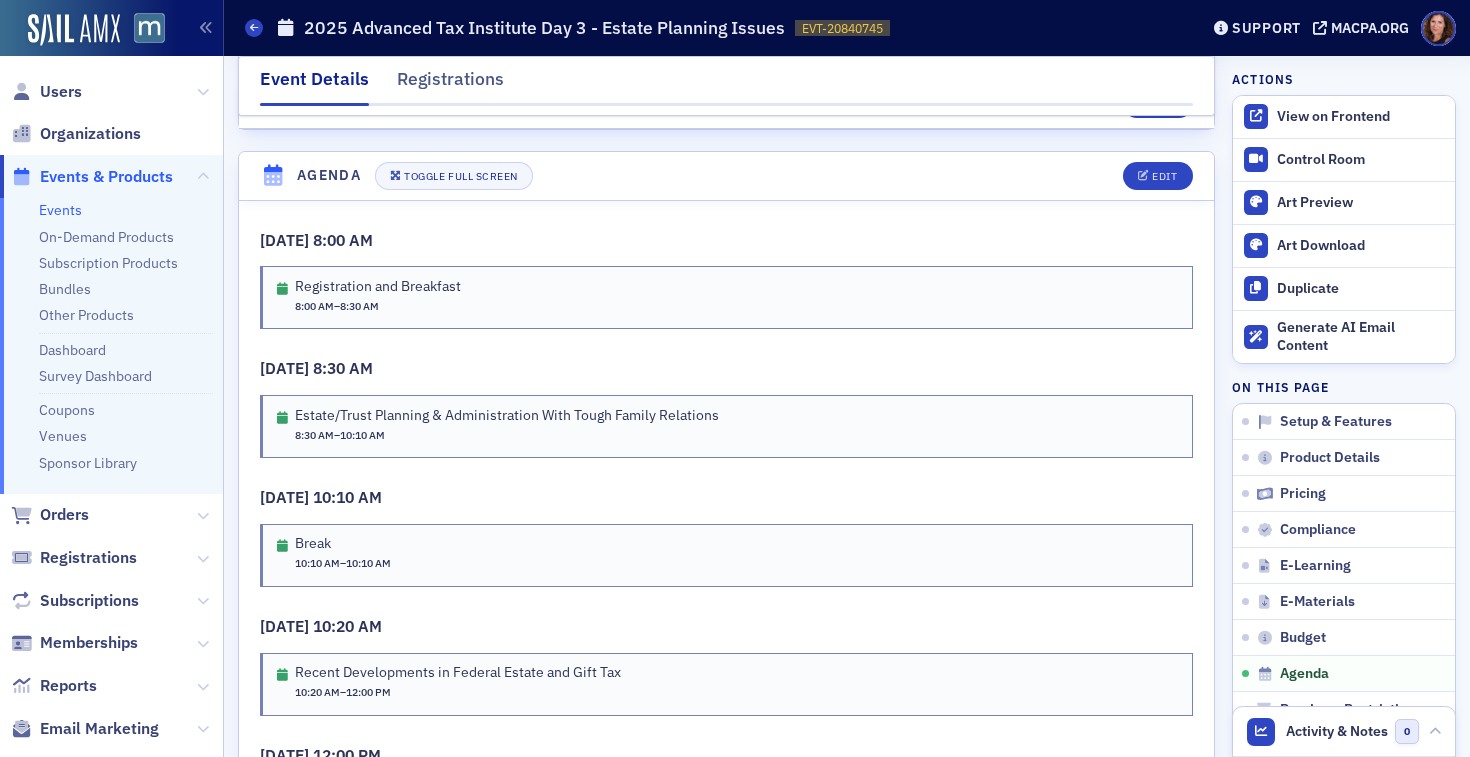 scroll, scrollTop: 3491, scrollLeft: 0, axis: vertical 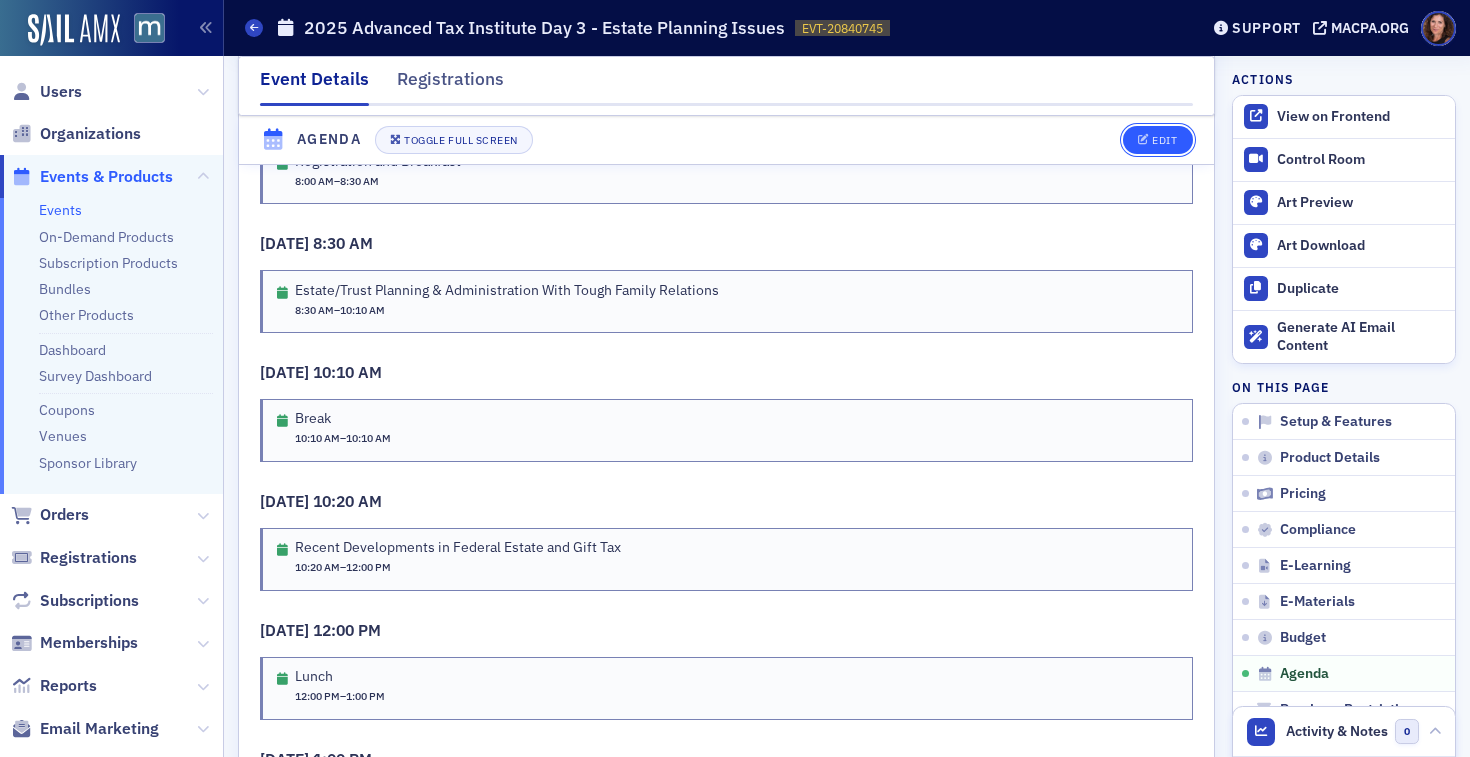 click on "Edit" 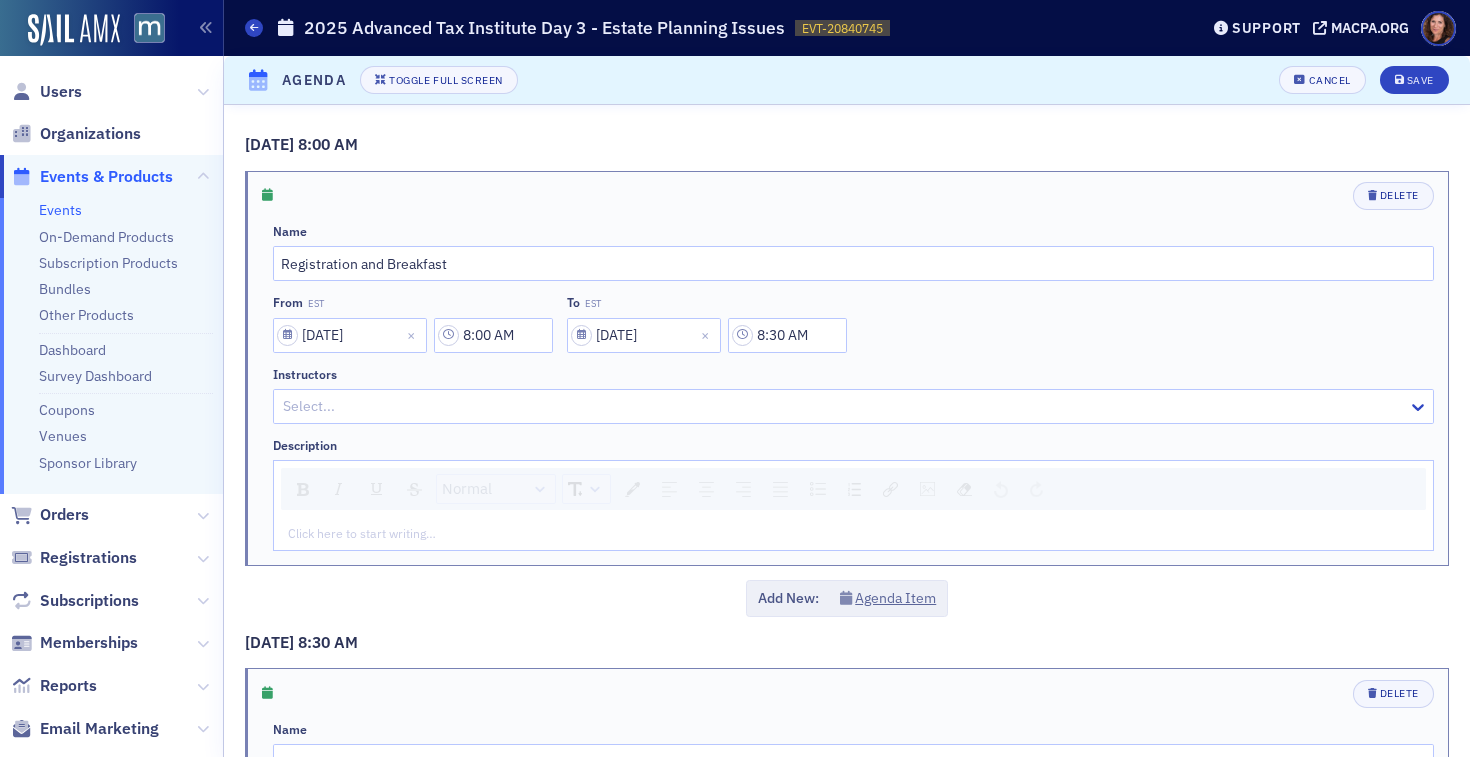 scroll, scrollTop: 3425, scrollLeft: 0, axis: vertical 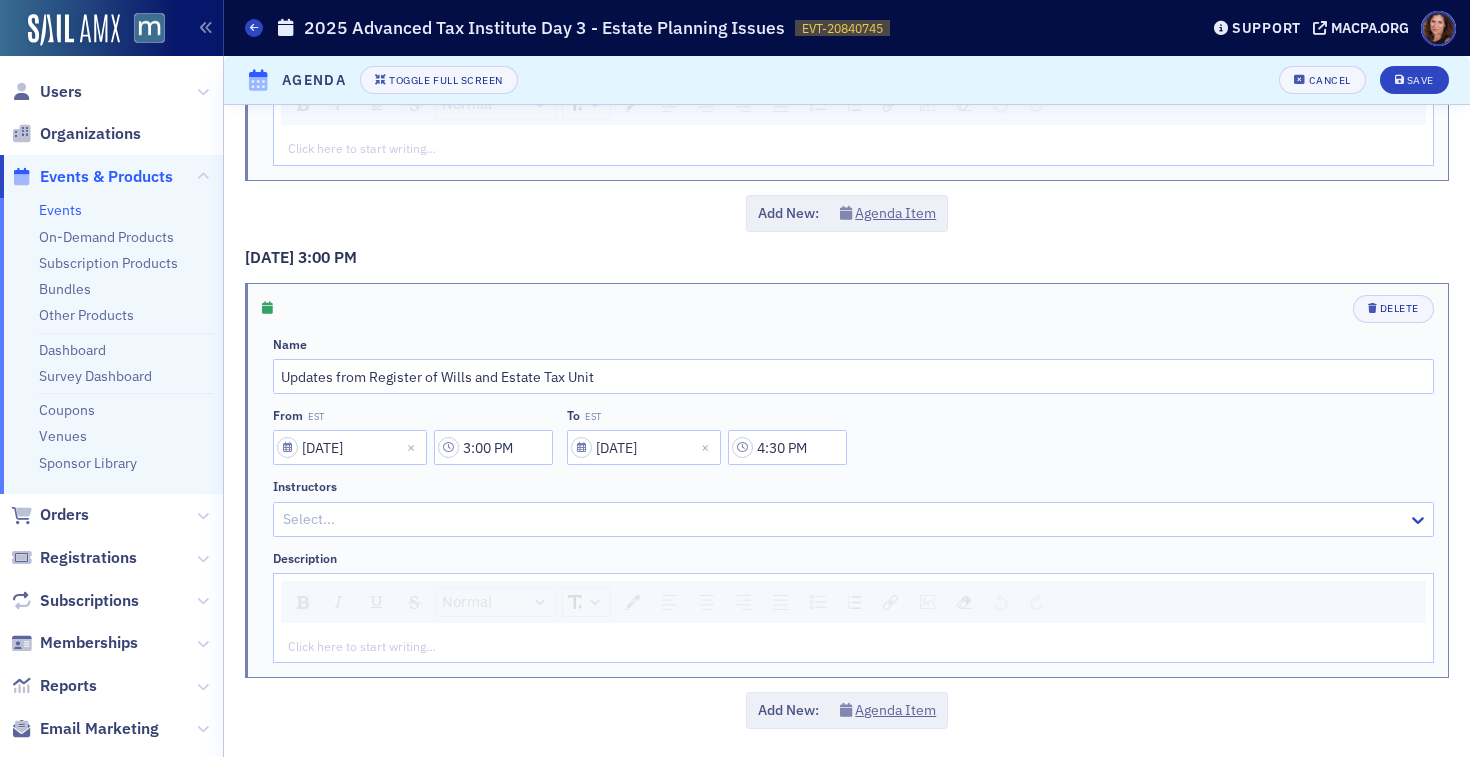 click 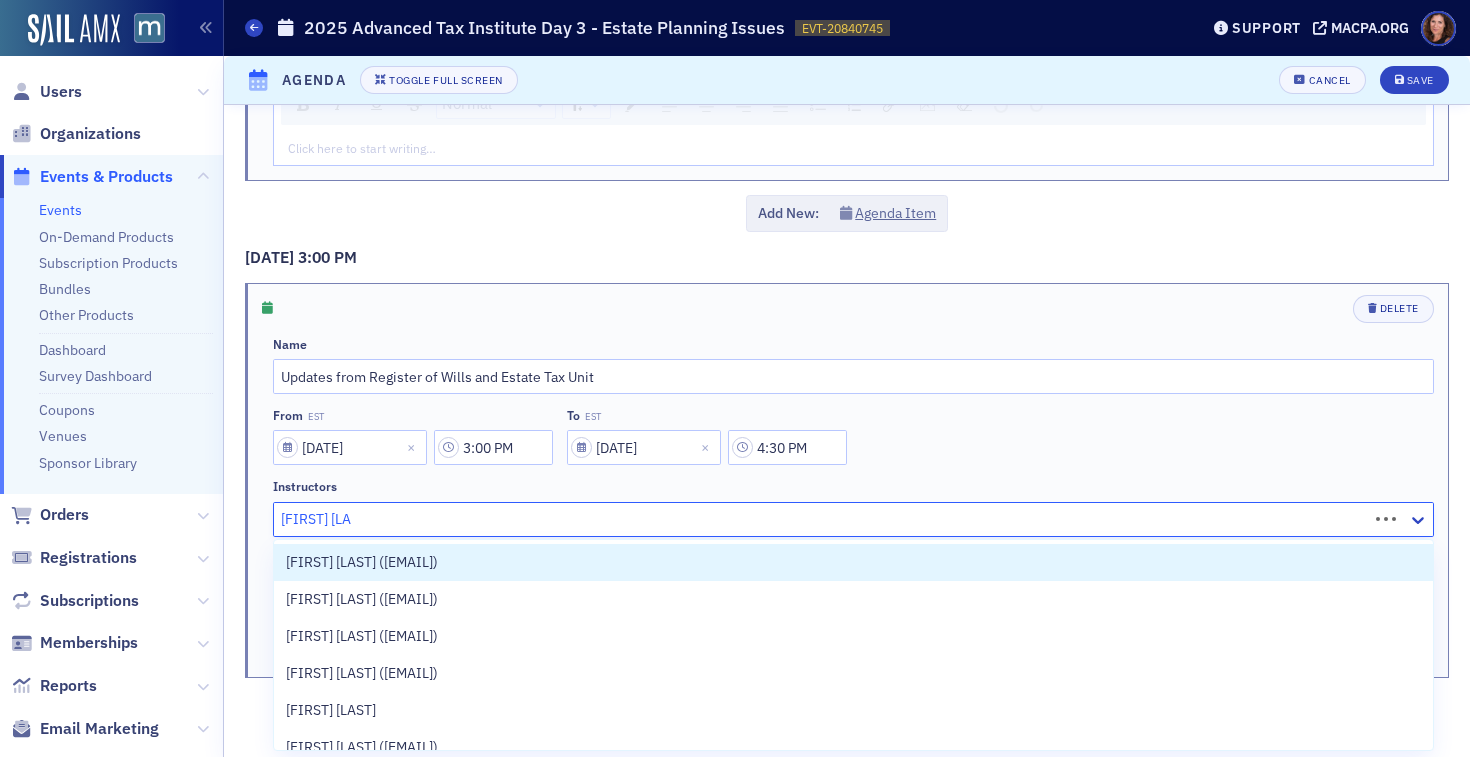 type on "[FIRST] [LAST]" 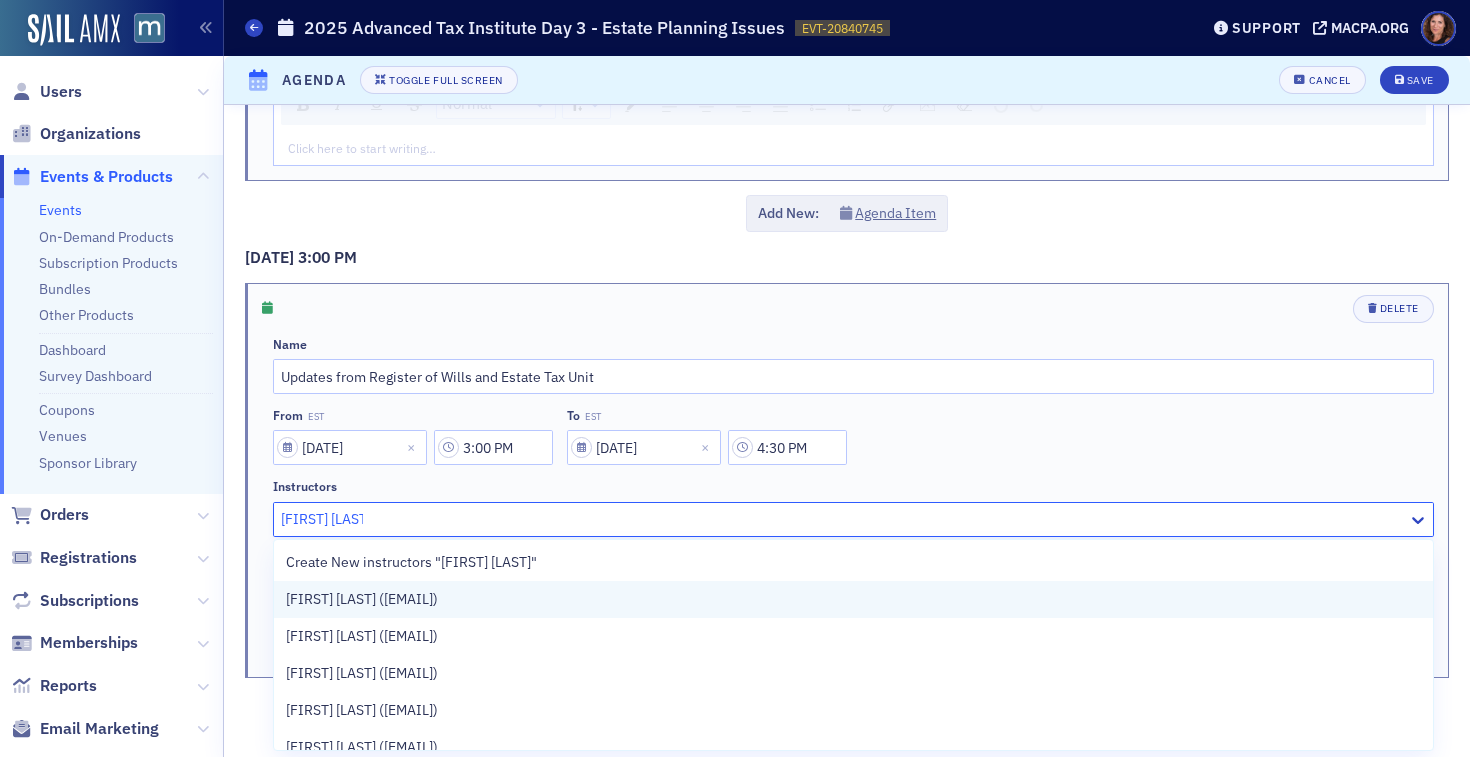 click on "[FIRST] [LAST] ([EMAIL])" at bounding box center [853, 599] 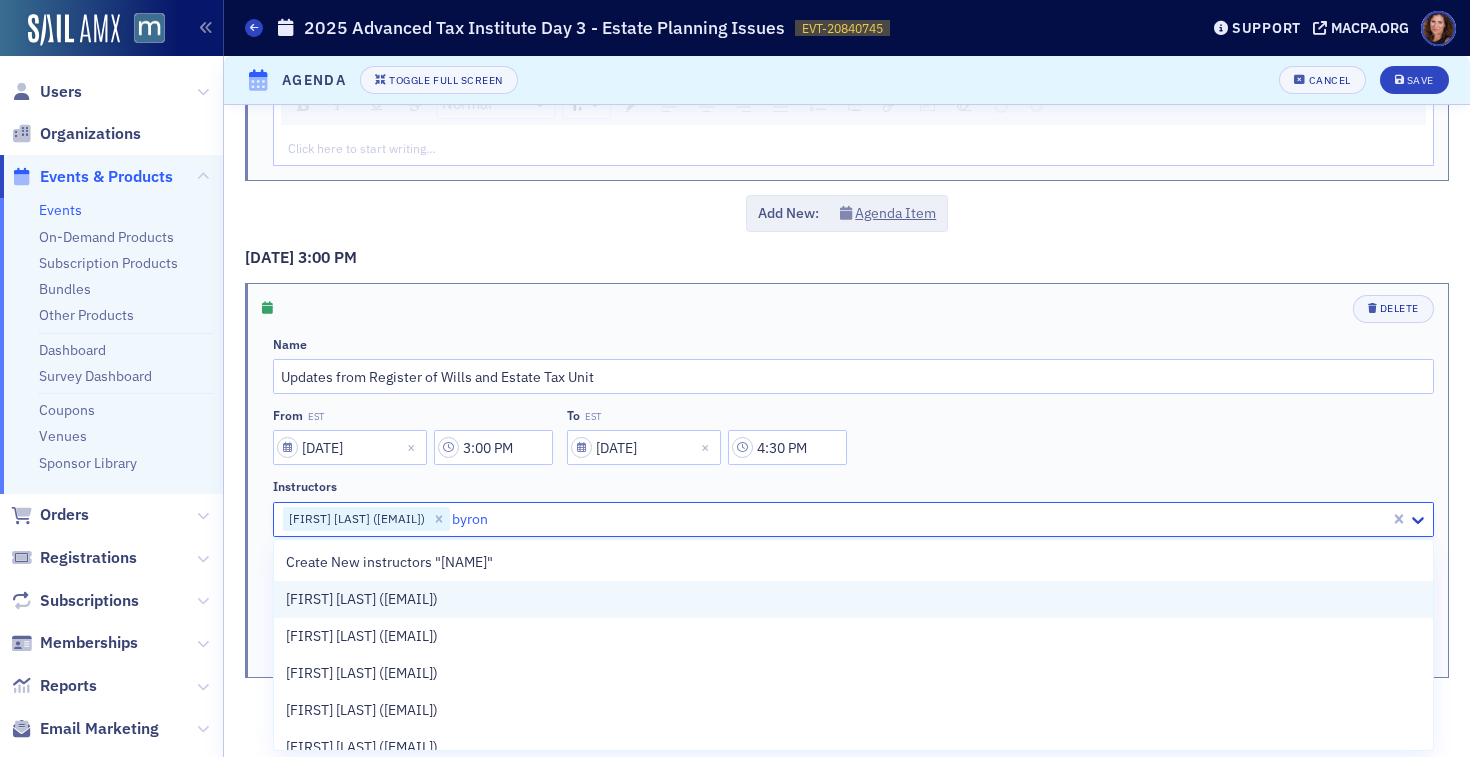 type on "byron" 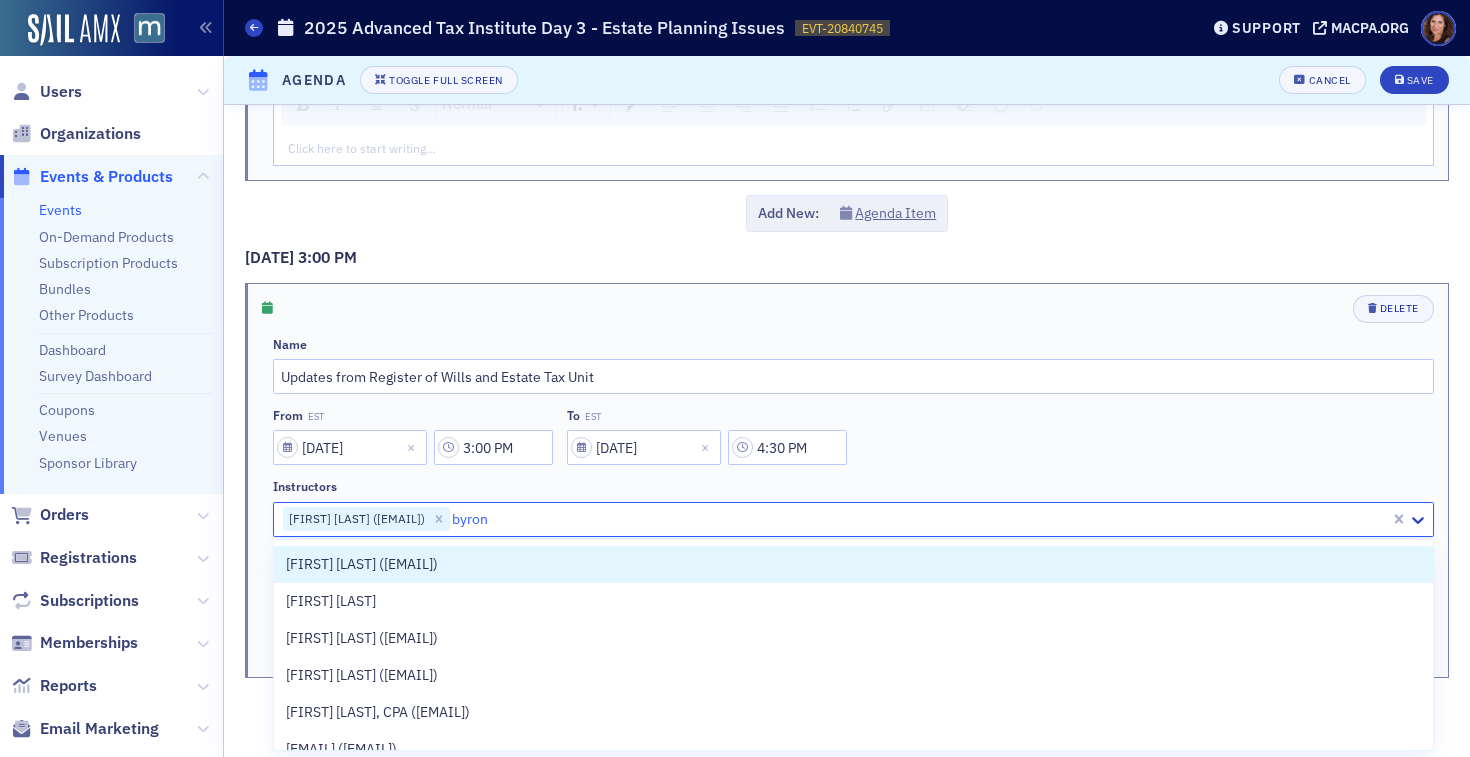 scroll, scrollTop: 223, scrollLeft: 0, axis: vertical 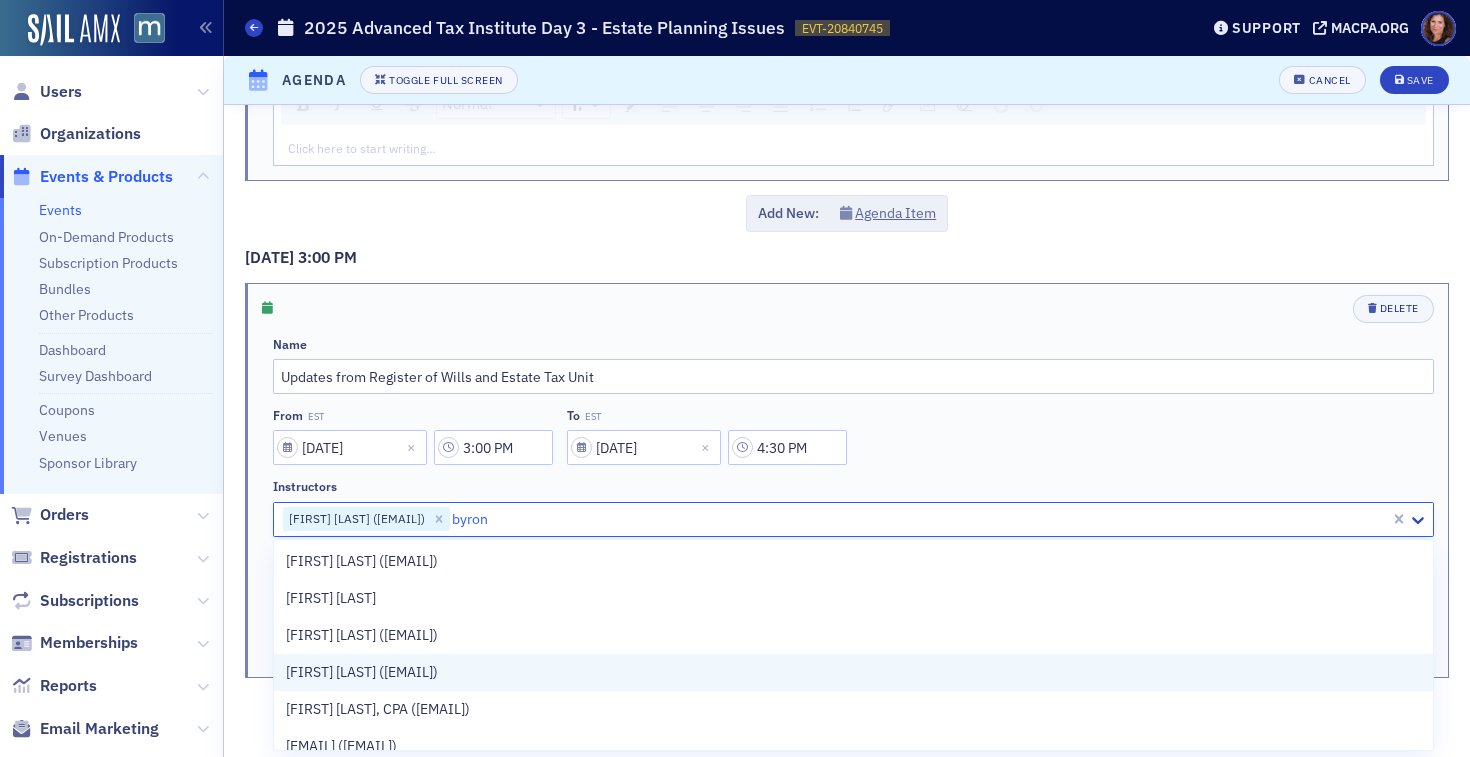 click on "[FIRST] [LAST] ([EMAIL])" at bounding box center (362, 672) 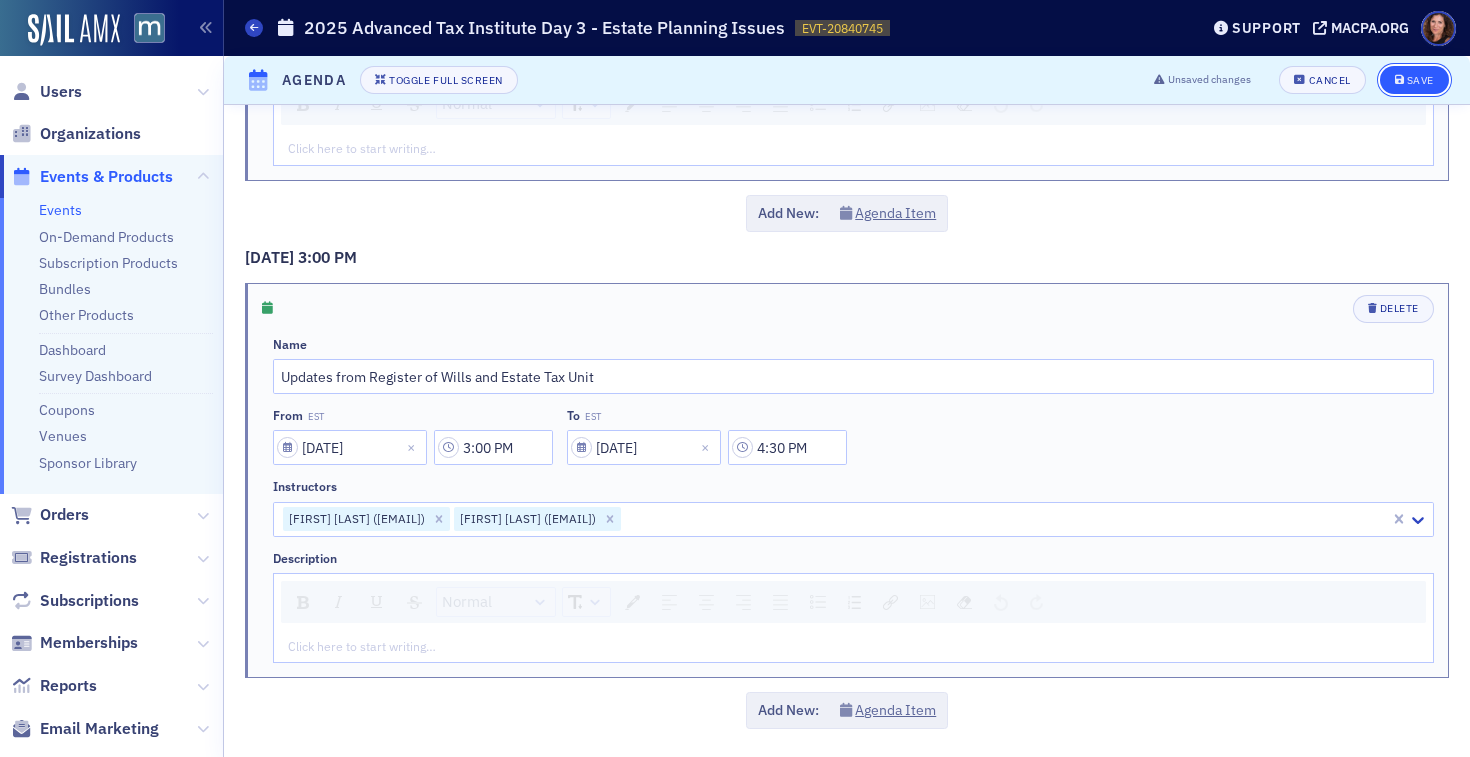 click on "Save" 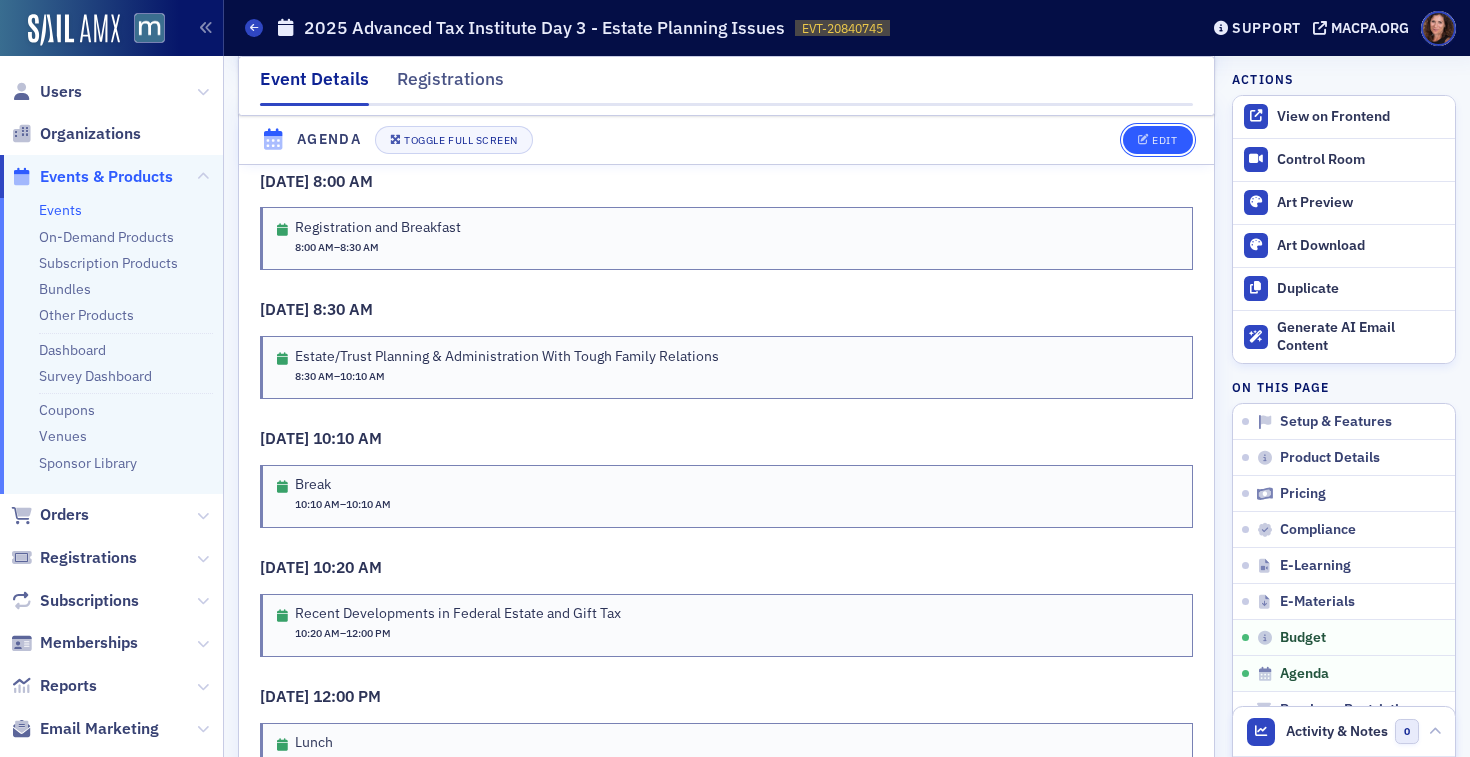 click on "Edit" 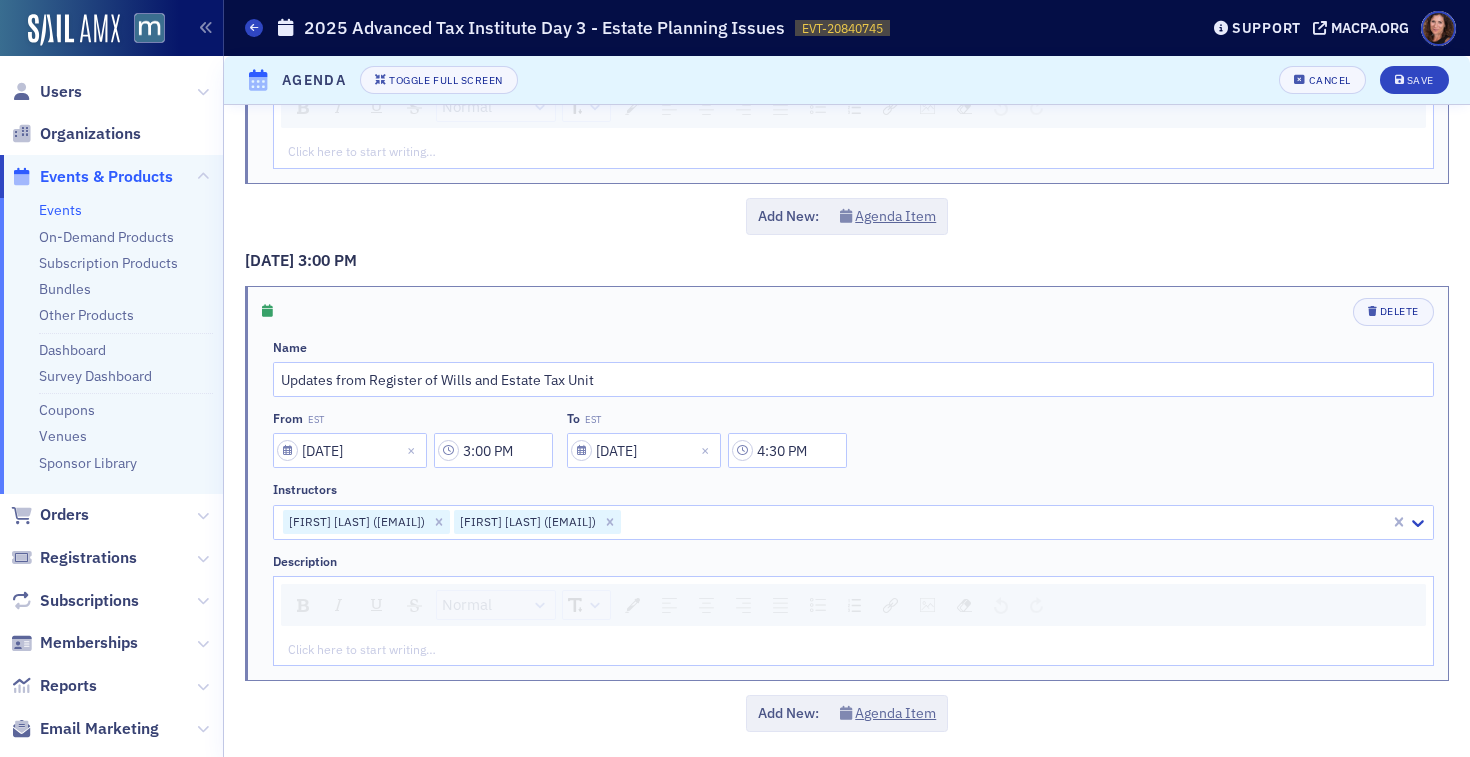 scroll, scrollTop: 3390, scrollLeft: 0, axis: vertical 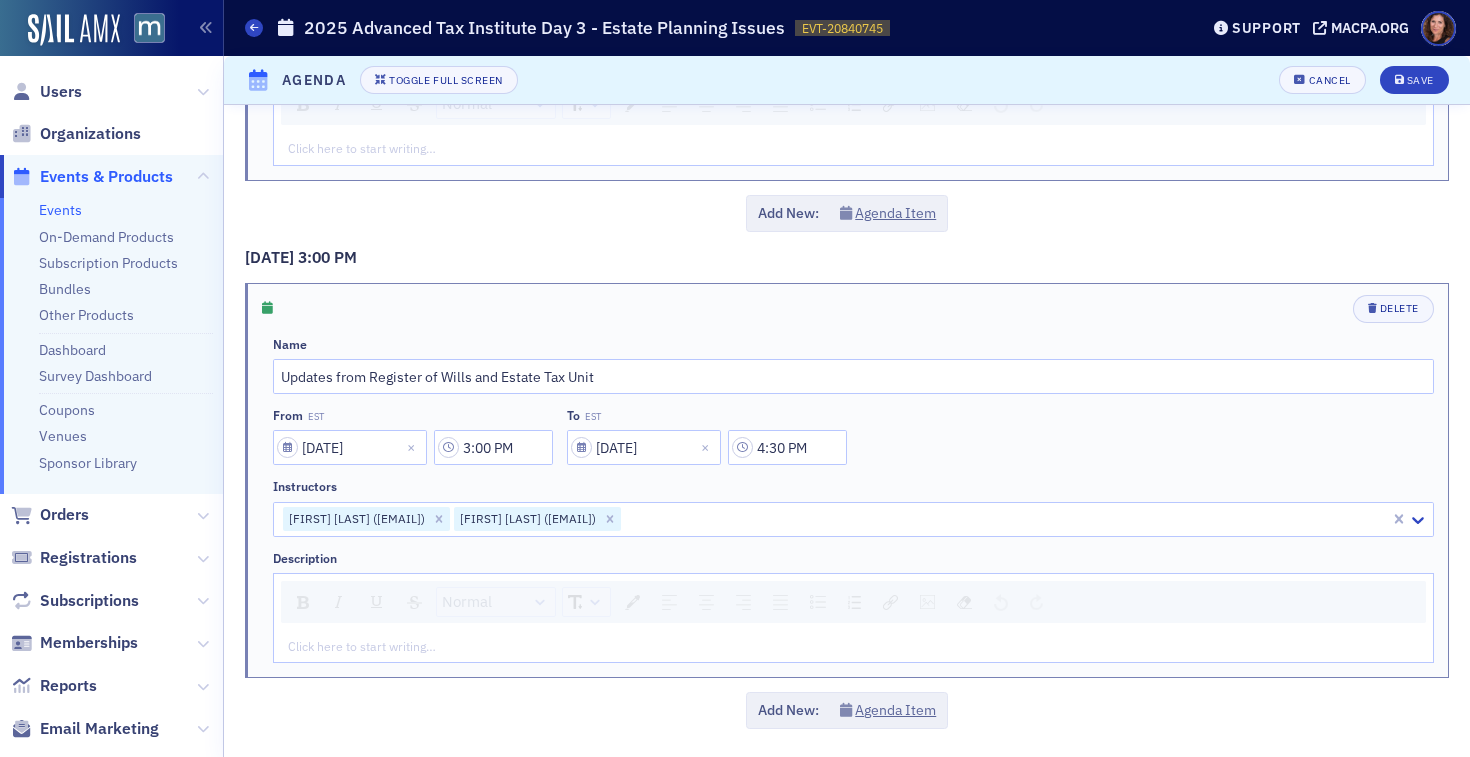 click 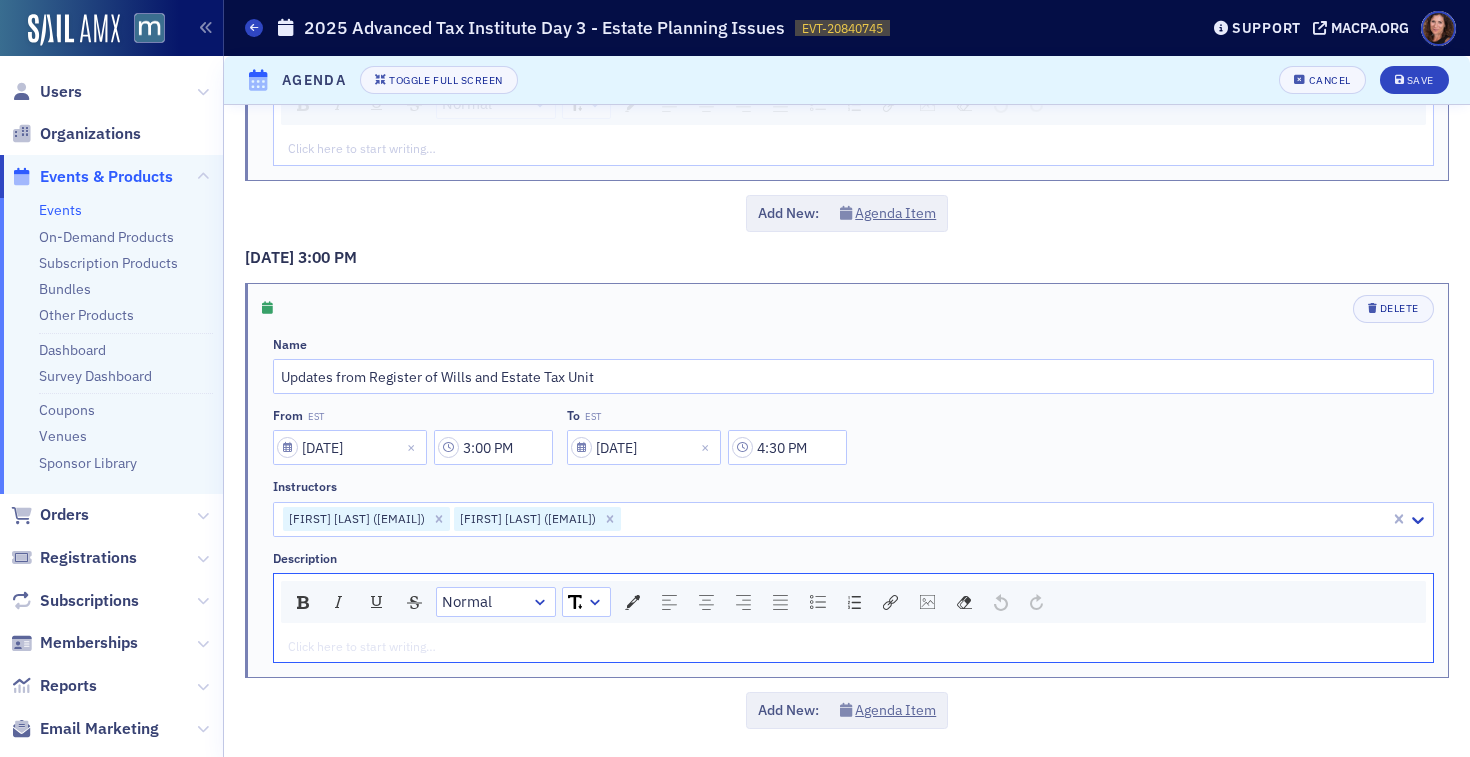 scroll, scrollTop: 3390, scrollLeft: 0, axis: vertical 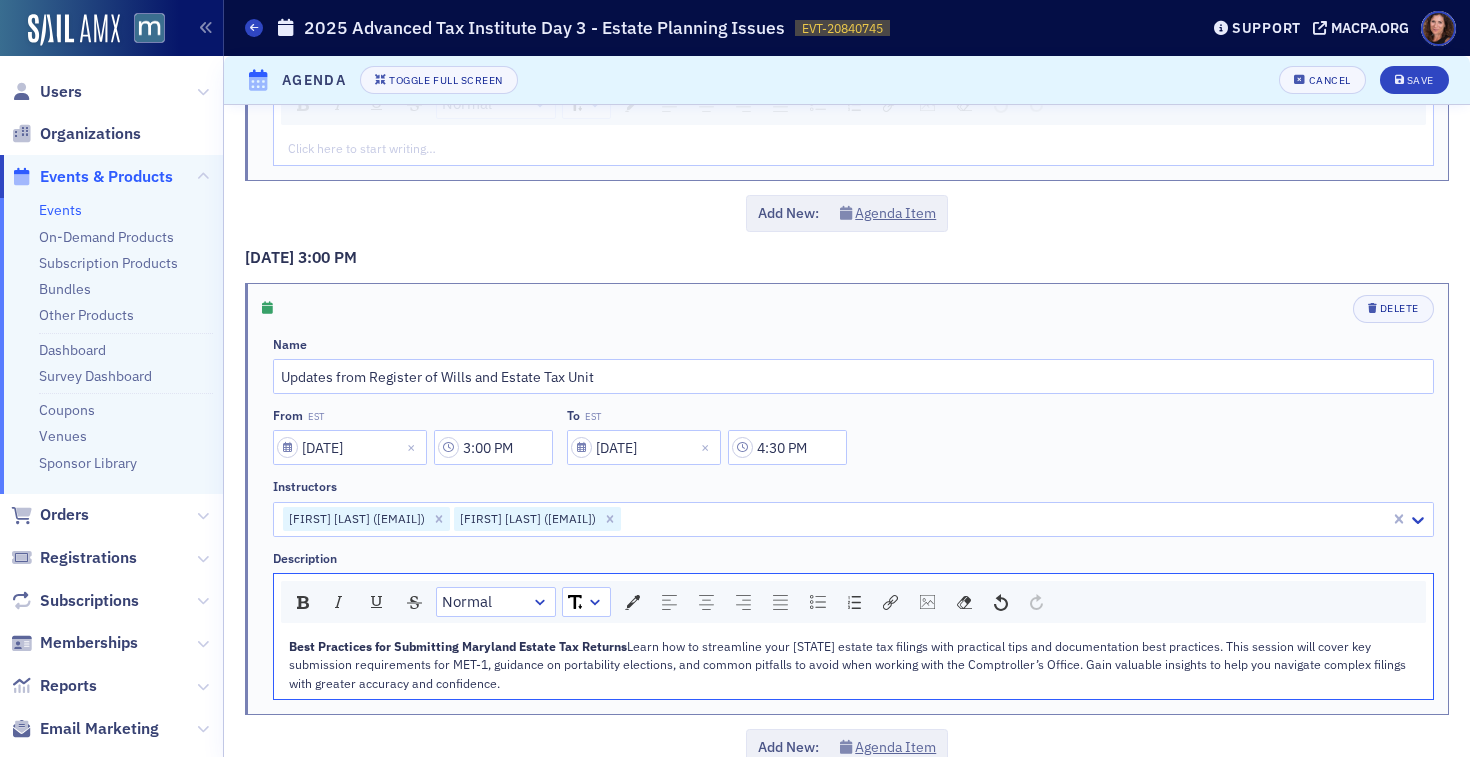 click on "Best Practices for Submitting Maryland Estate Tax Returns" 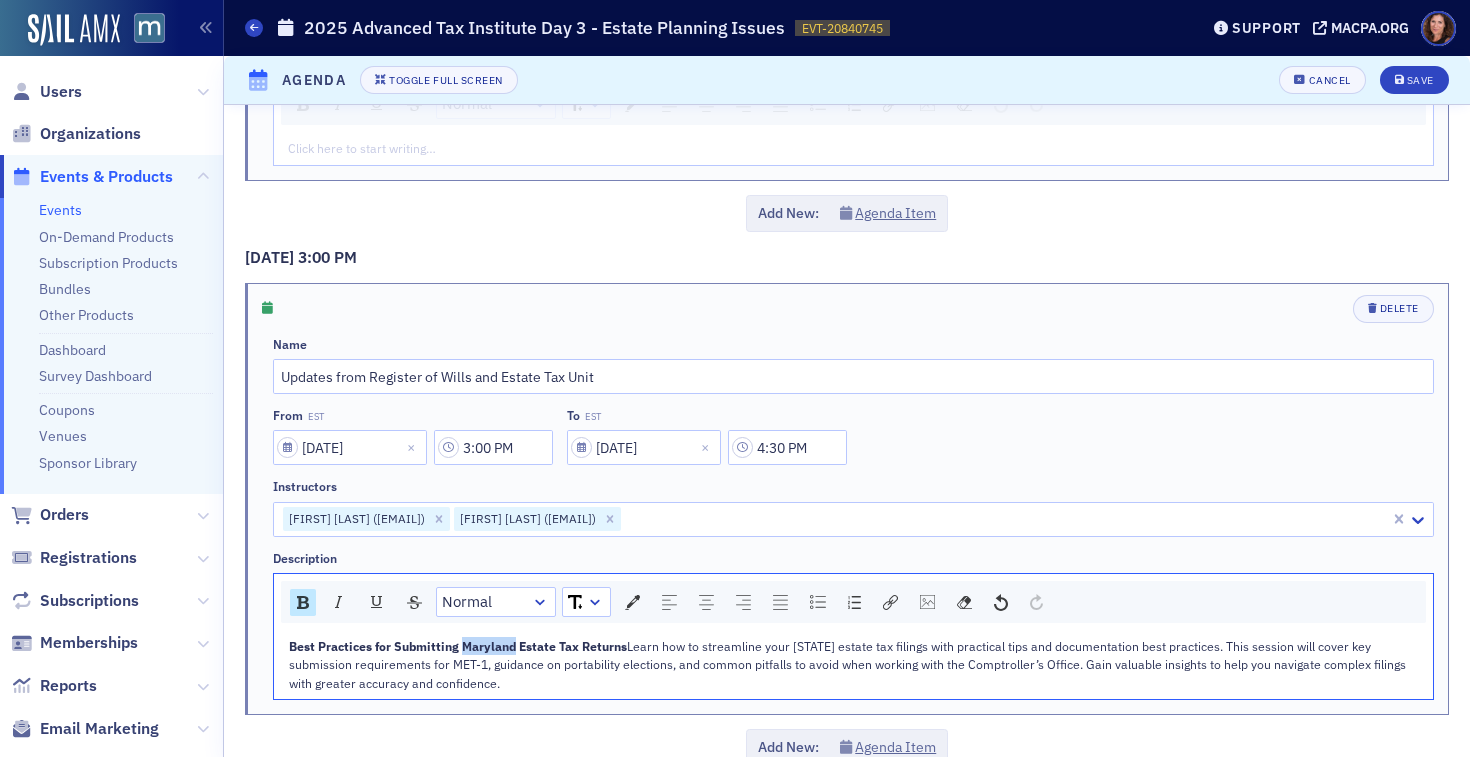 click on "Best Practices for Submitting Maryland Estate Tax Returns" 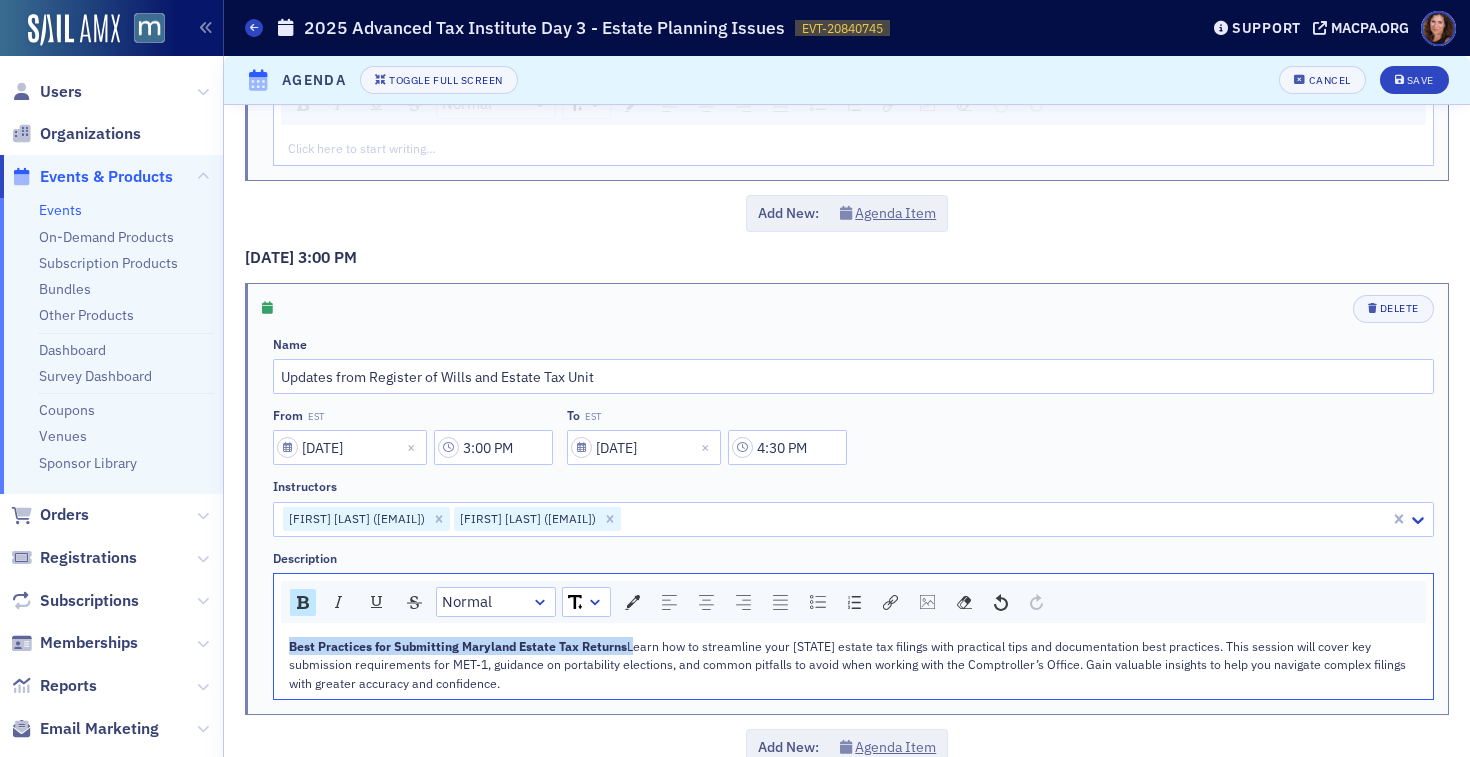 click on "Best Practices for Submitting Maryland Estate Tax Returns" 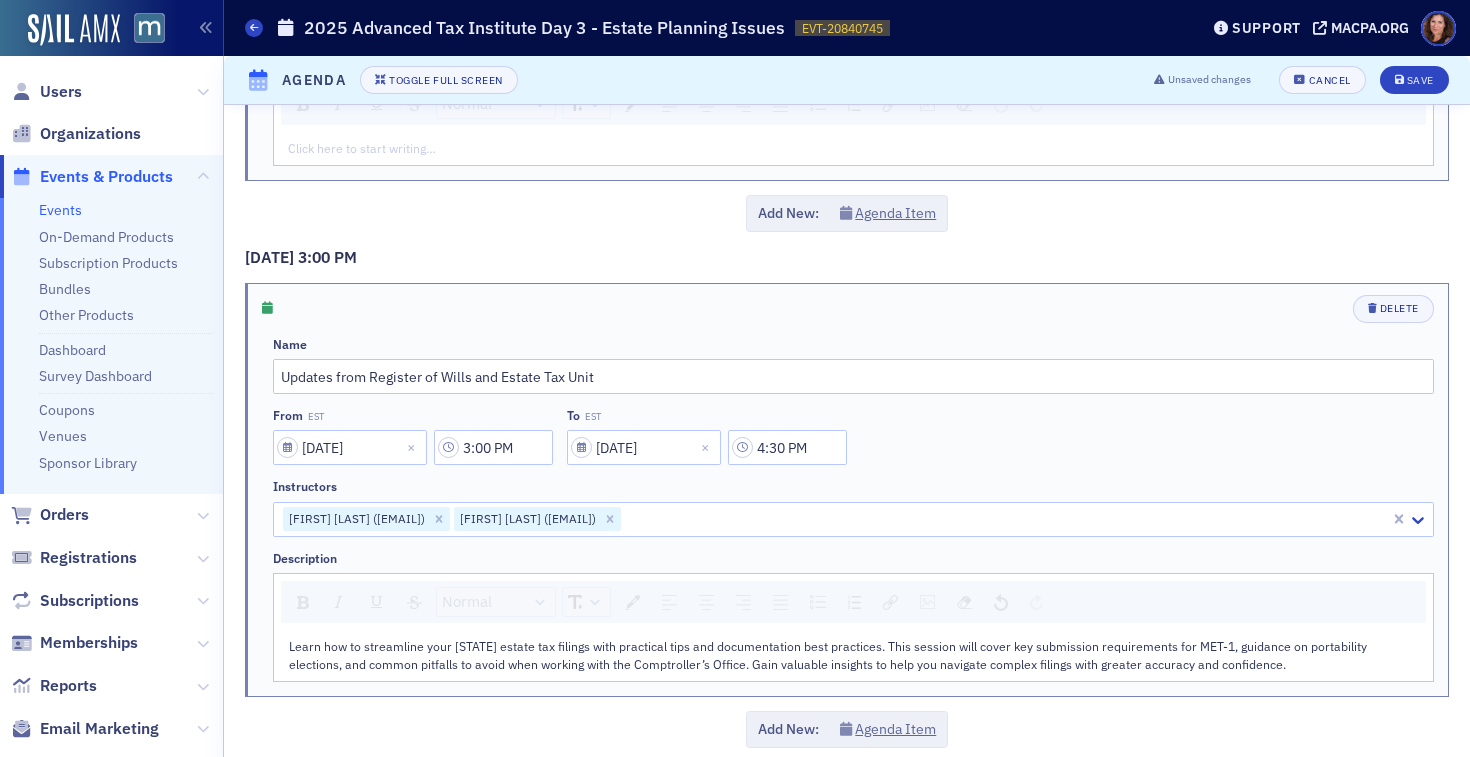 click on "Agenda Toggle Full Screen Unsaved changes Cancel Save" 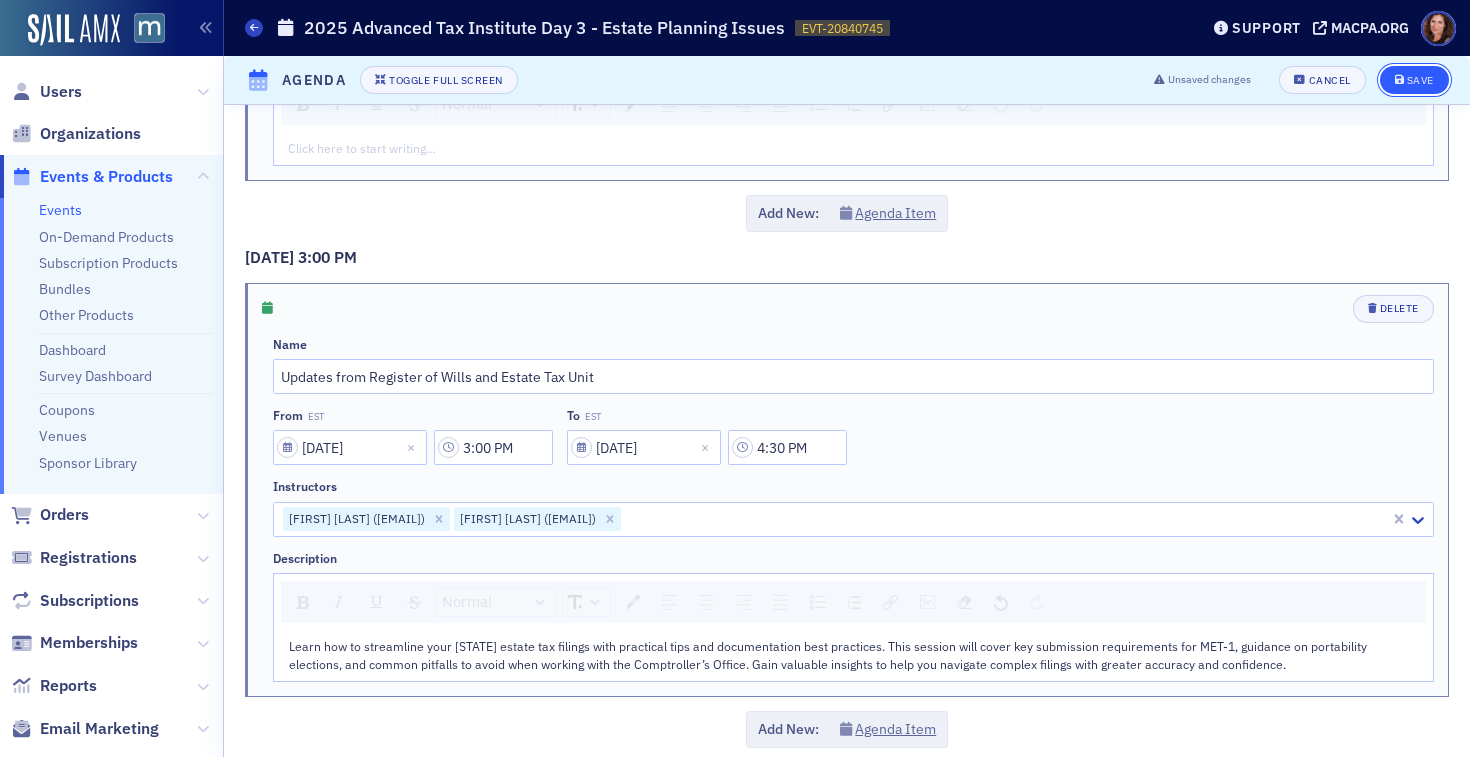 click on "Save" 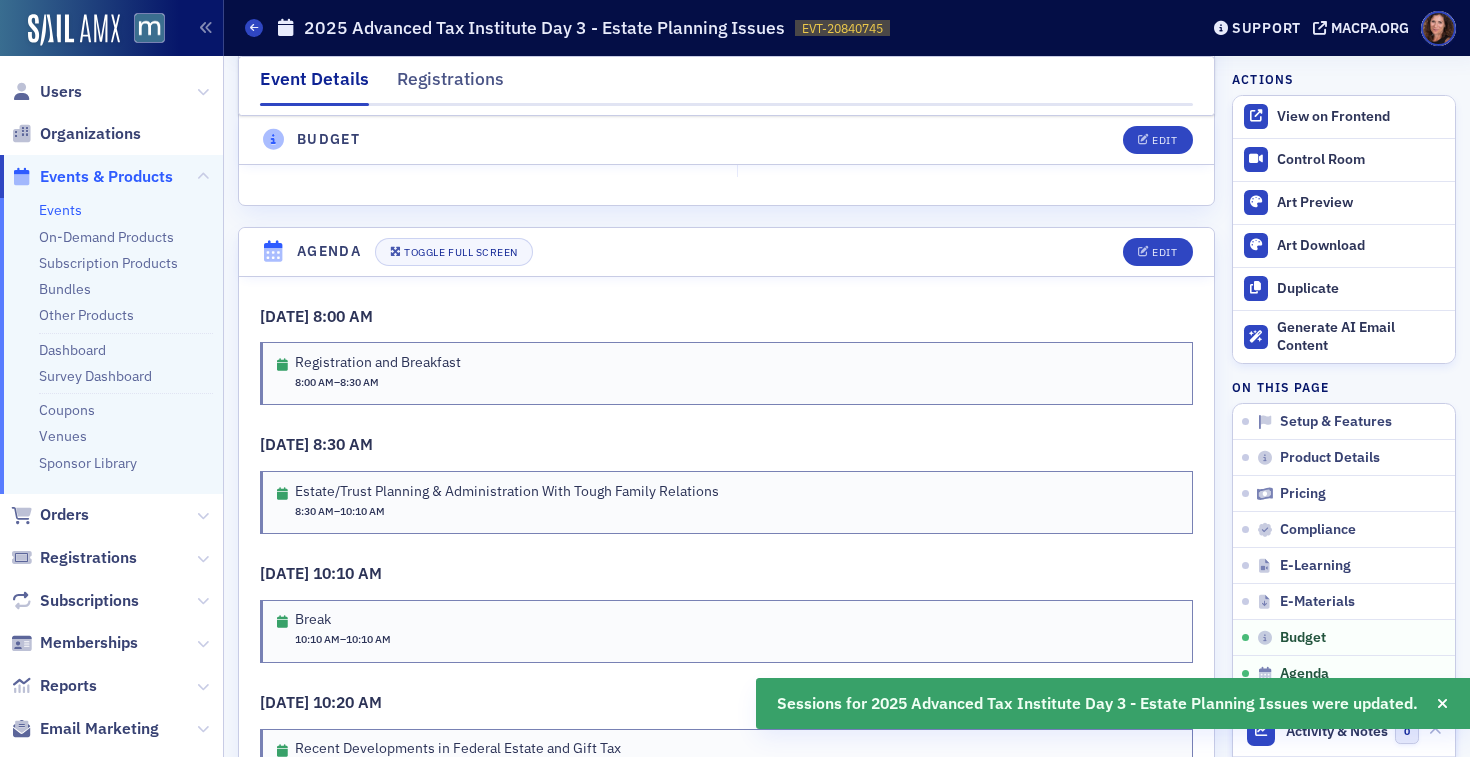 scroll, scrollTop: 3260, scrollLeft: 0, axis: vertical 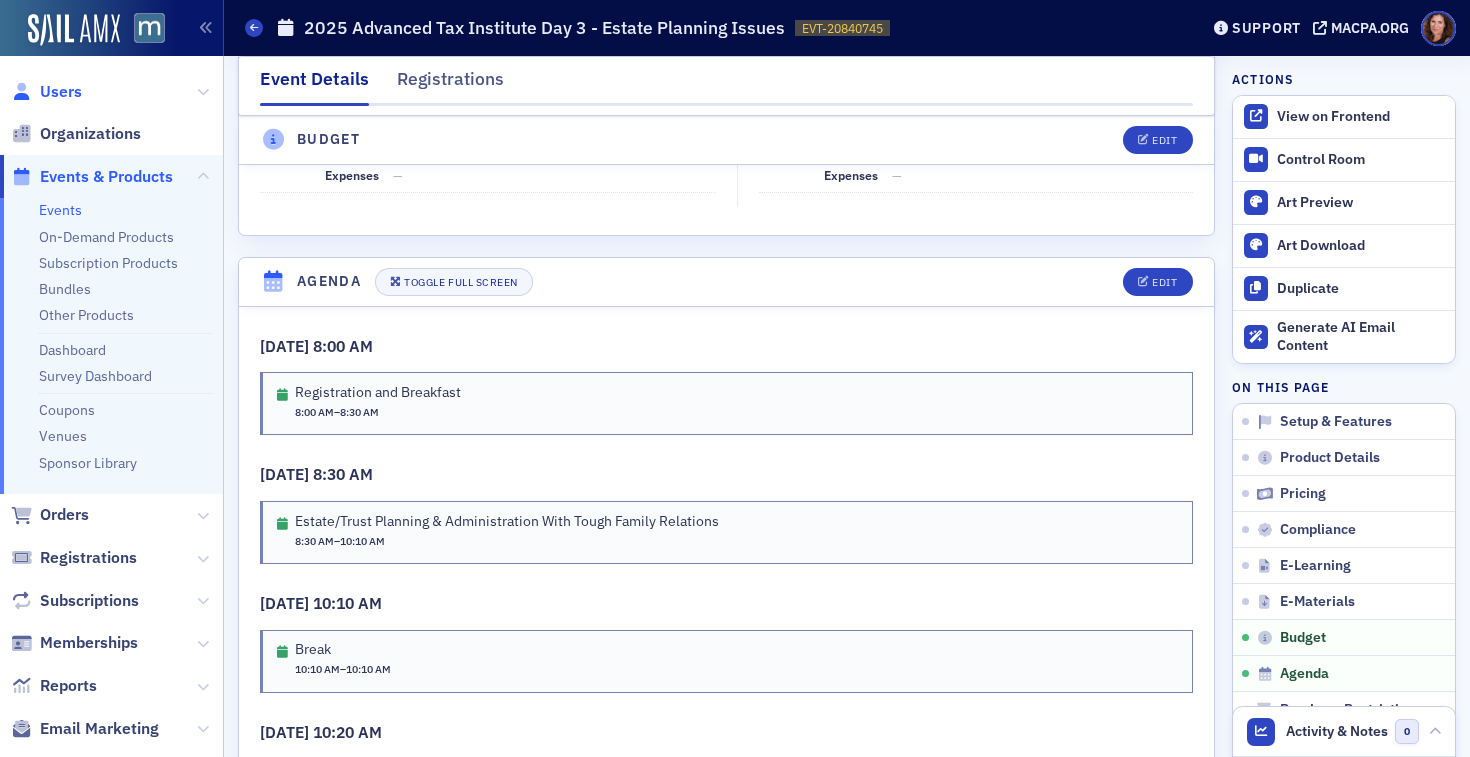 click on "Users" 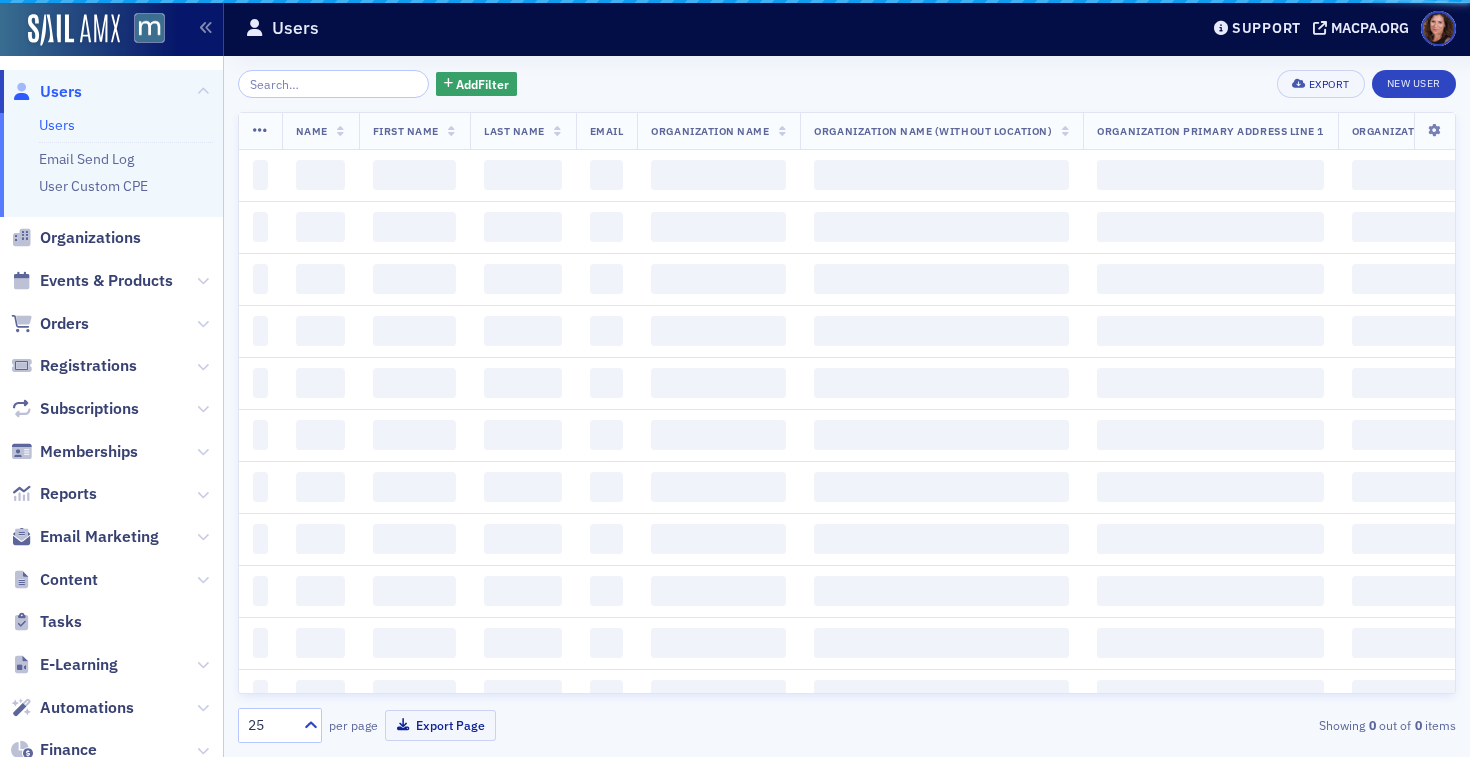 scroll, scrollTop: 0, scrollLeft: 0, axis: both 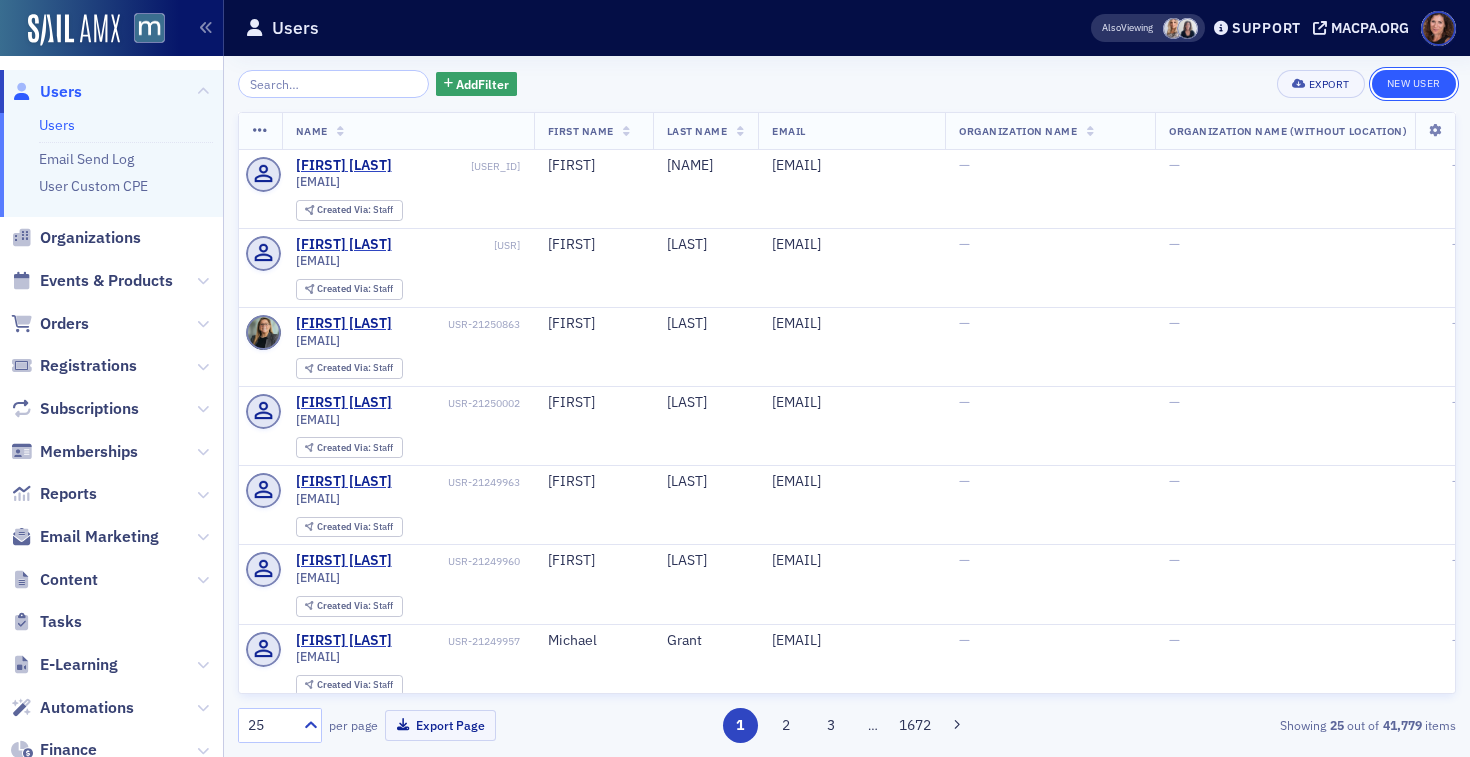 click on "New User" 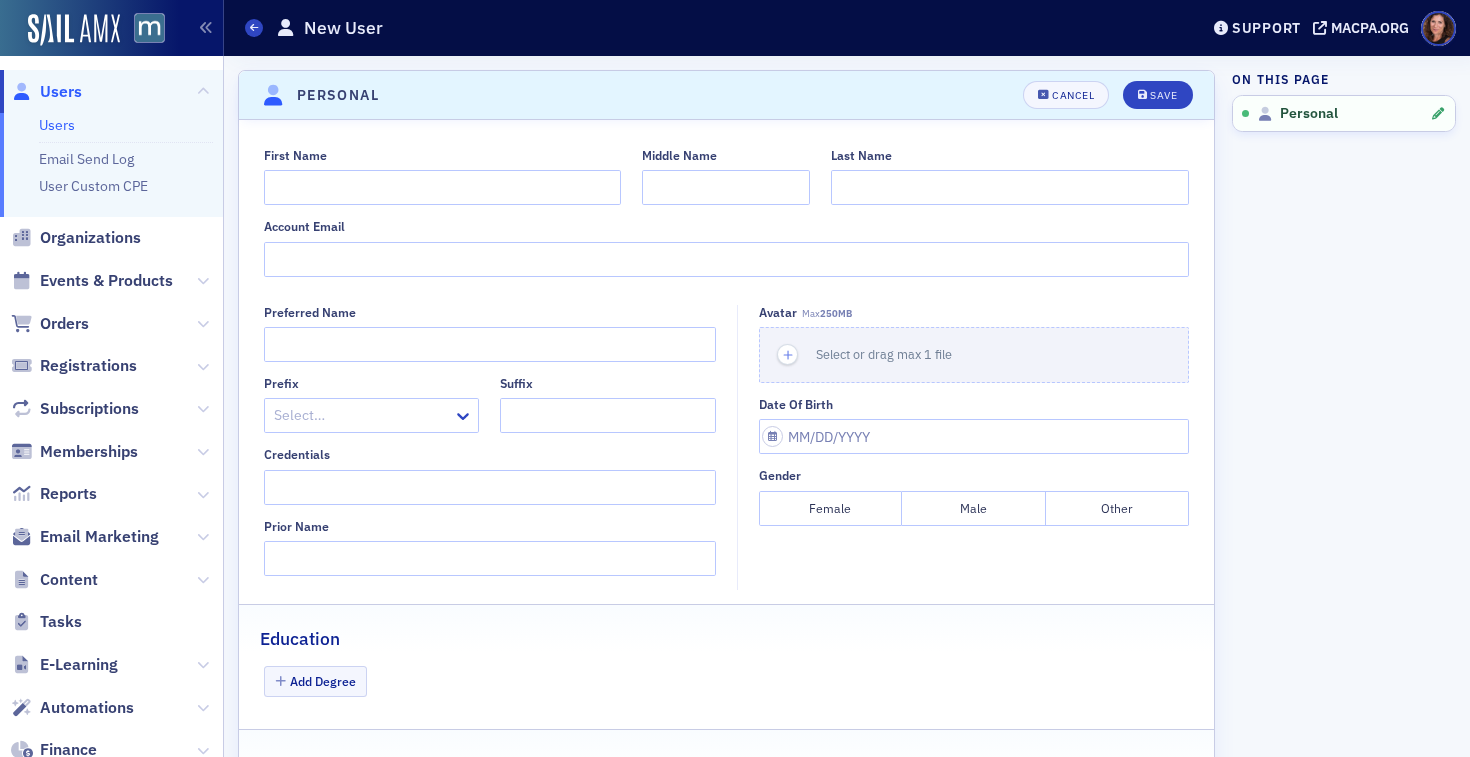 click on "Users" 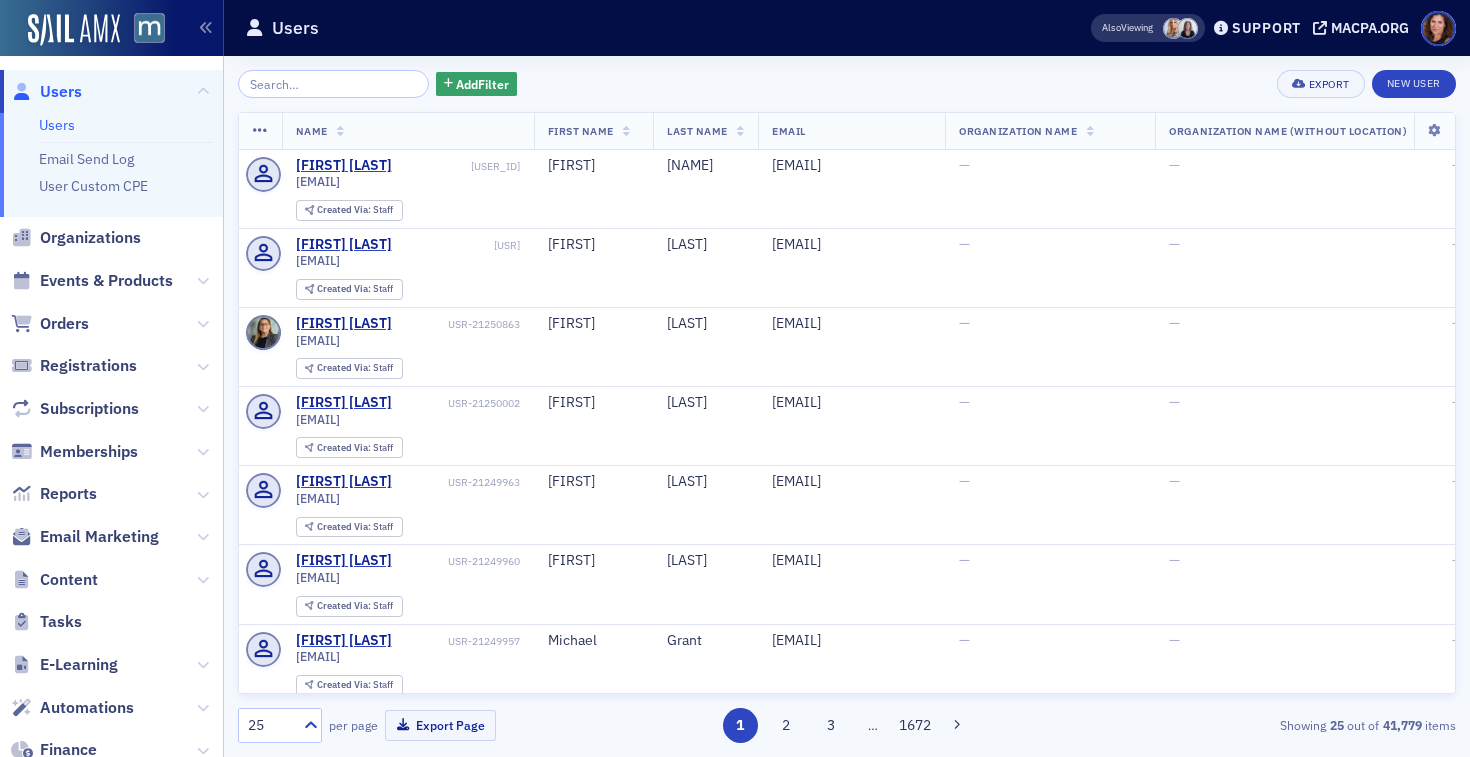 click 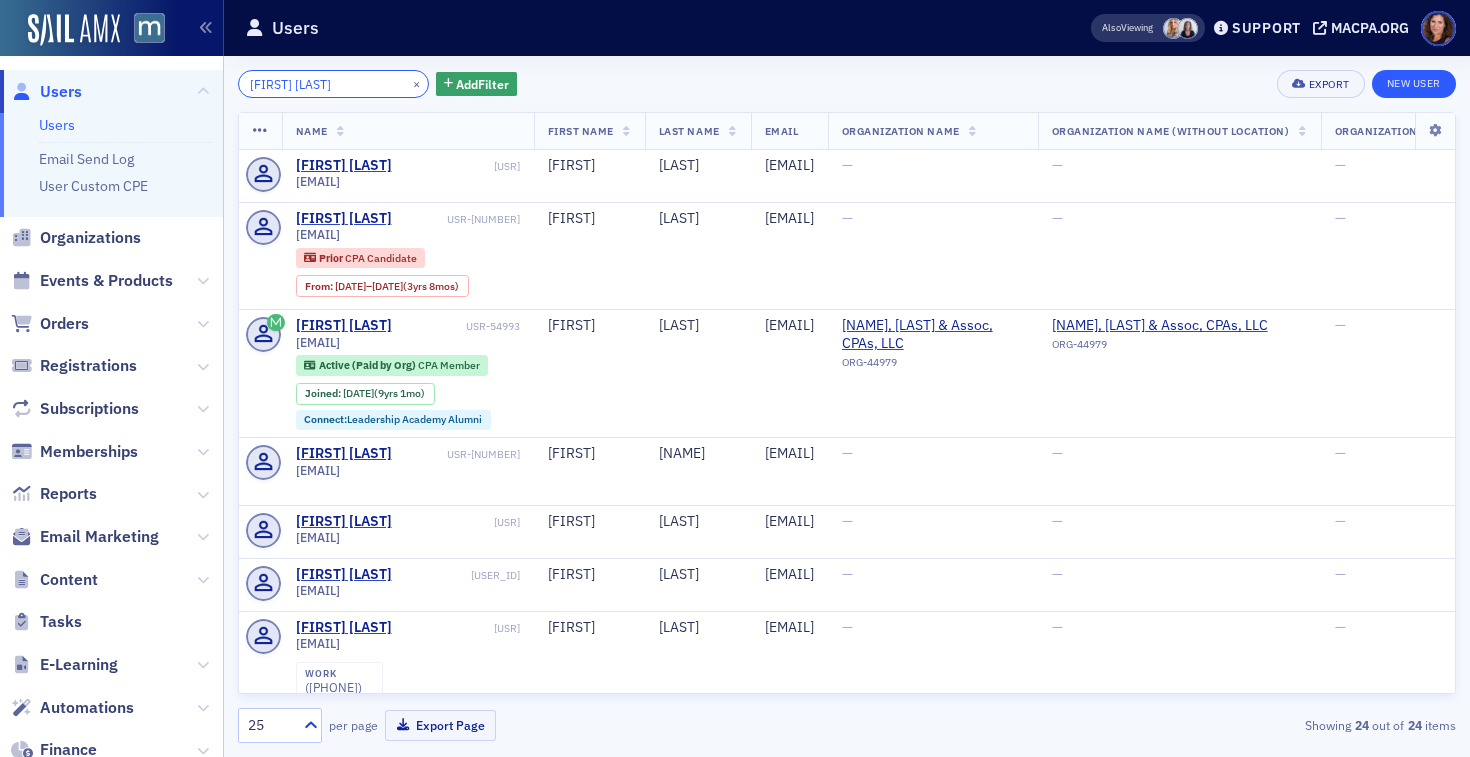 type on "[FIRST] [LAST]" 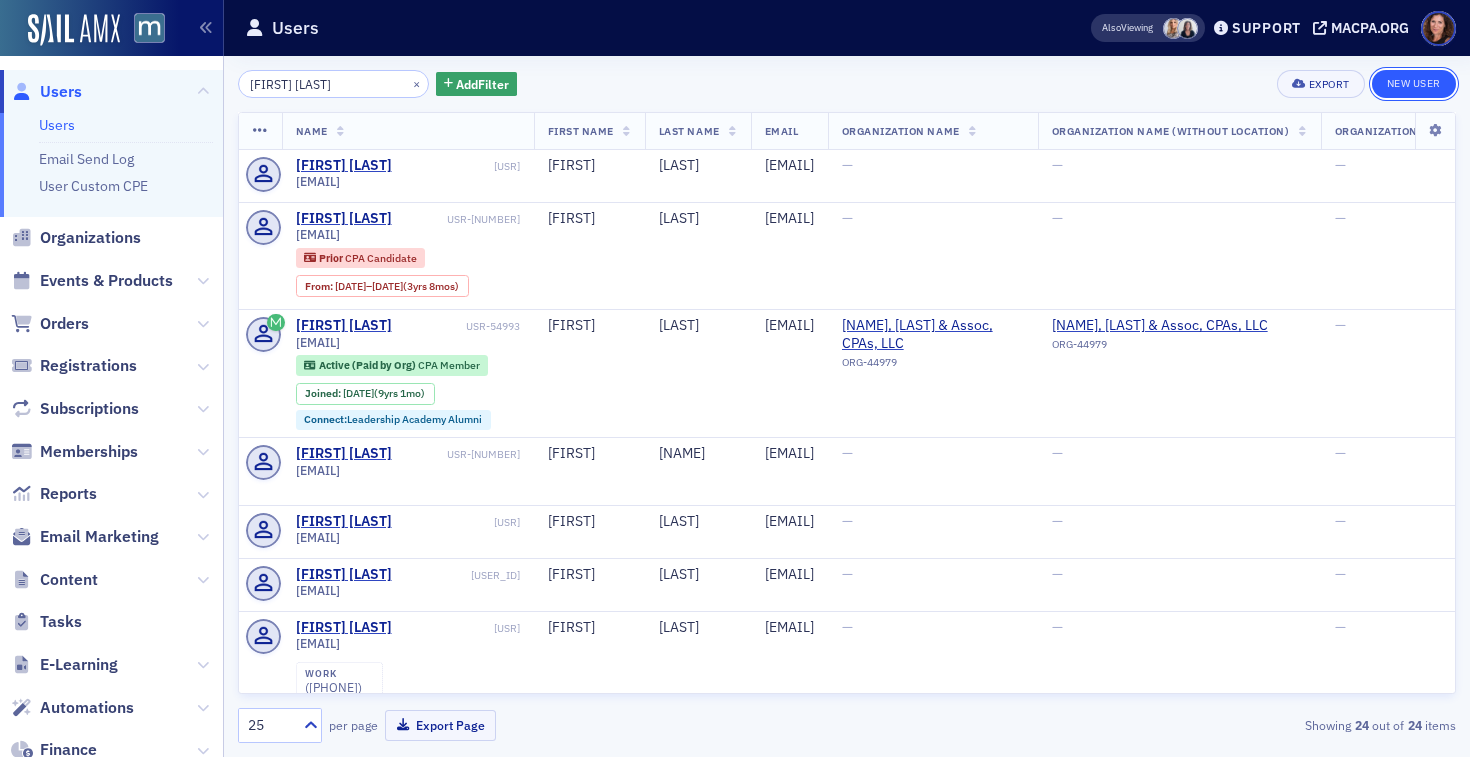click on "New User" 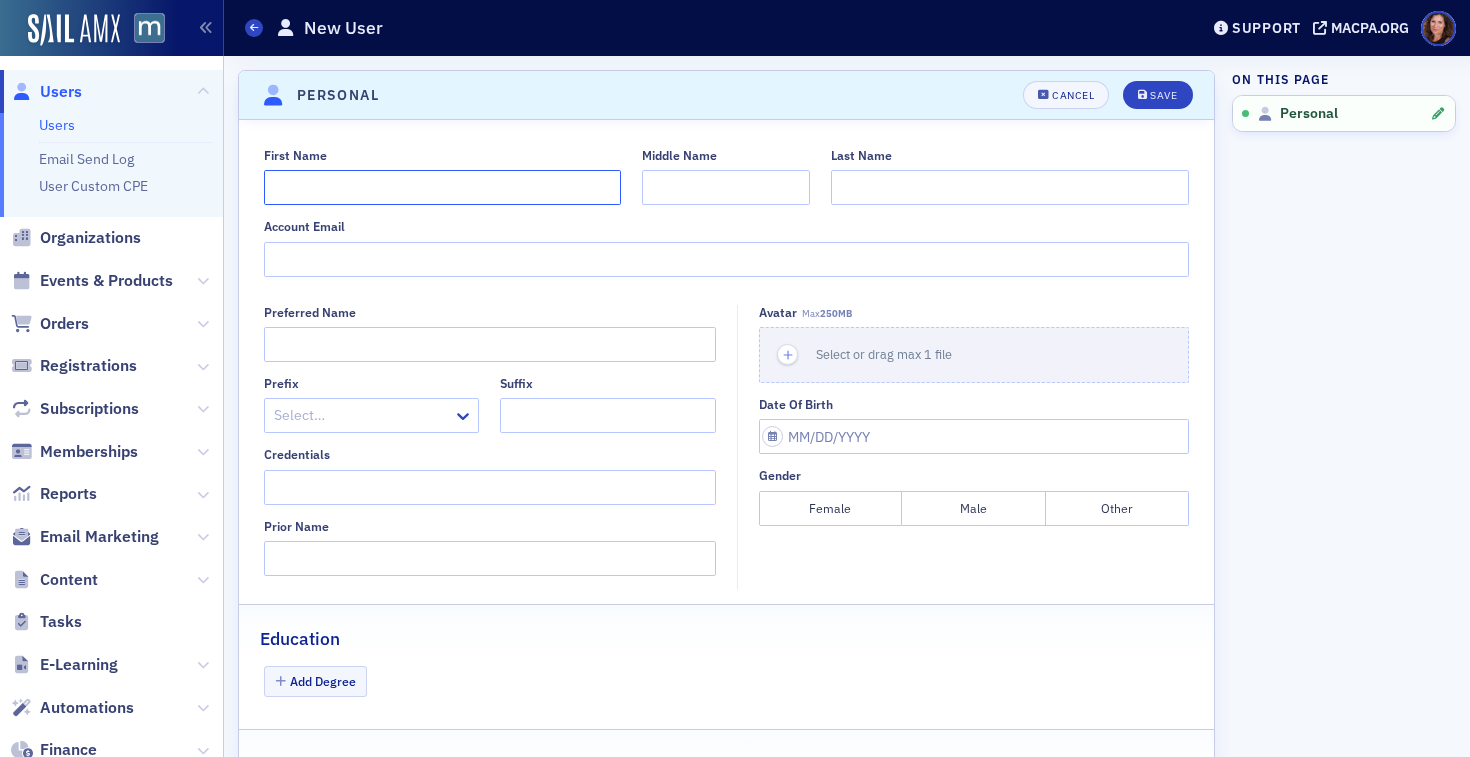 click on "First Name" 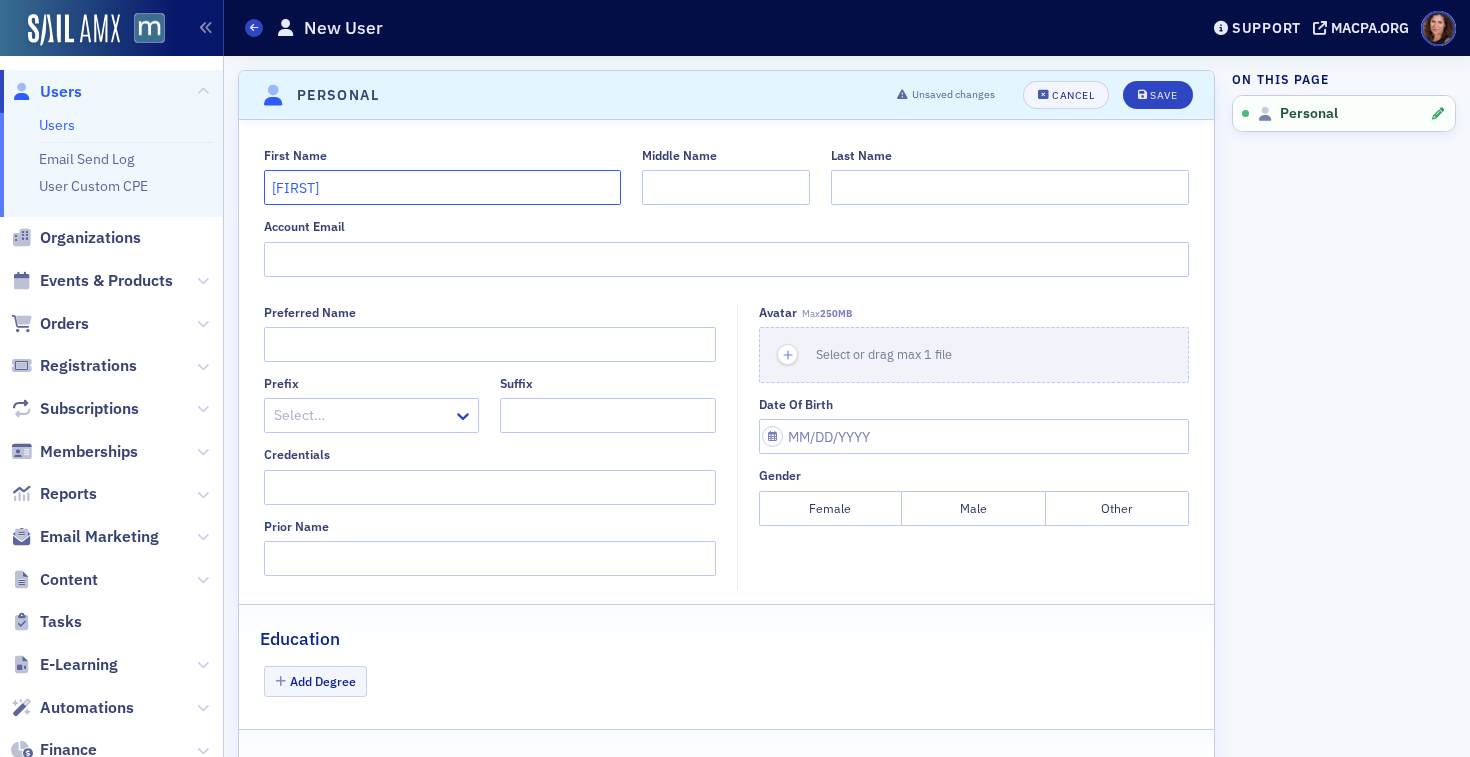 type on "[FIRST]" 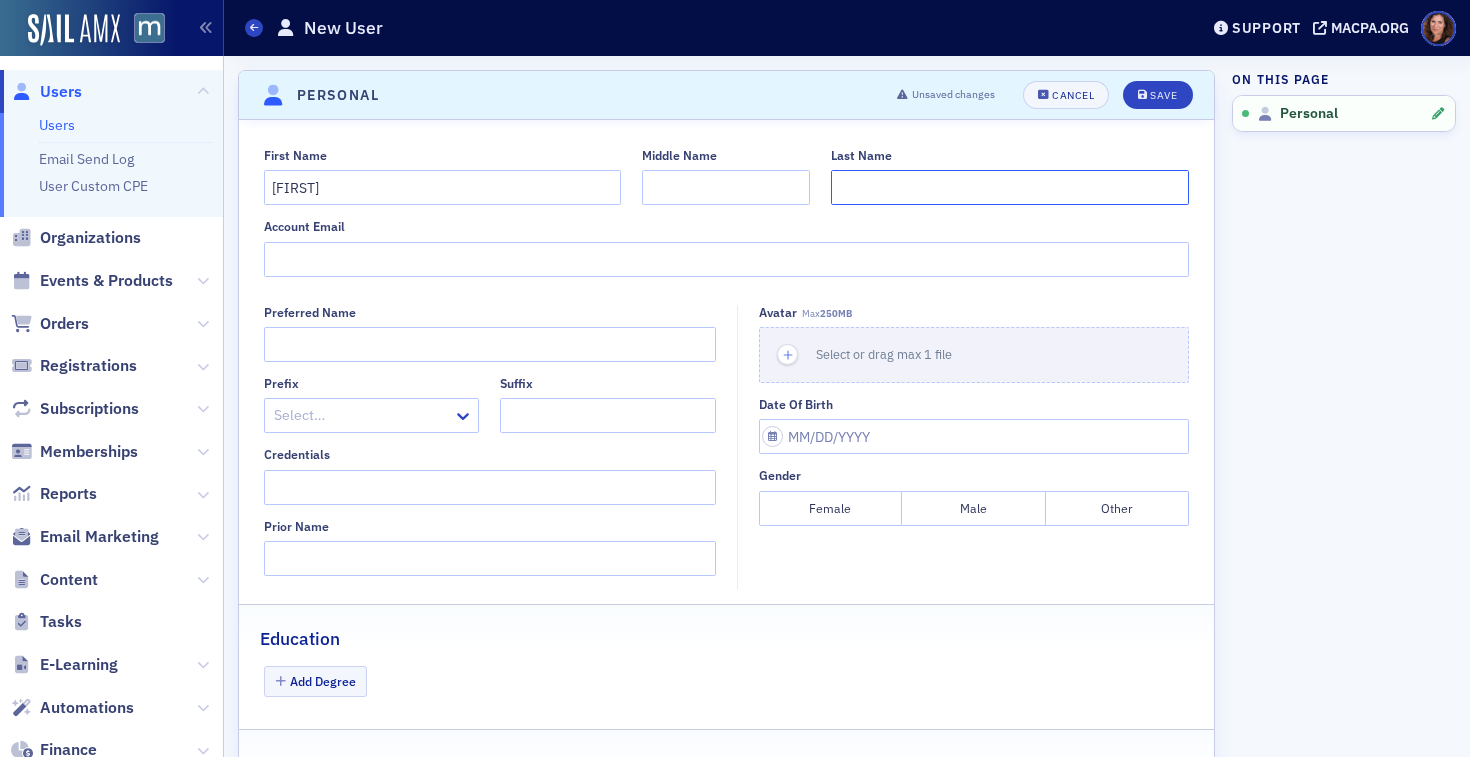 paste on "Best Practices for Submitting Maryland Estate Tax Returns Learn how to streamline your Maryland estate tax filings with practical tips and documentation best practices. This session will cover key submission requirements for MET-1, guidance on portability elections, and common pitfalls to avoid when working with the Comptroller’s Office. Gain valuable insights to help you navigate complex filings with greater accuracy and confidence." 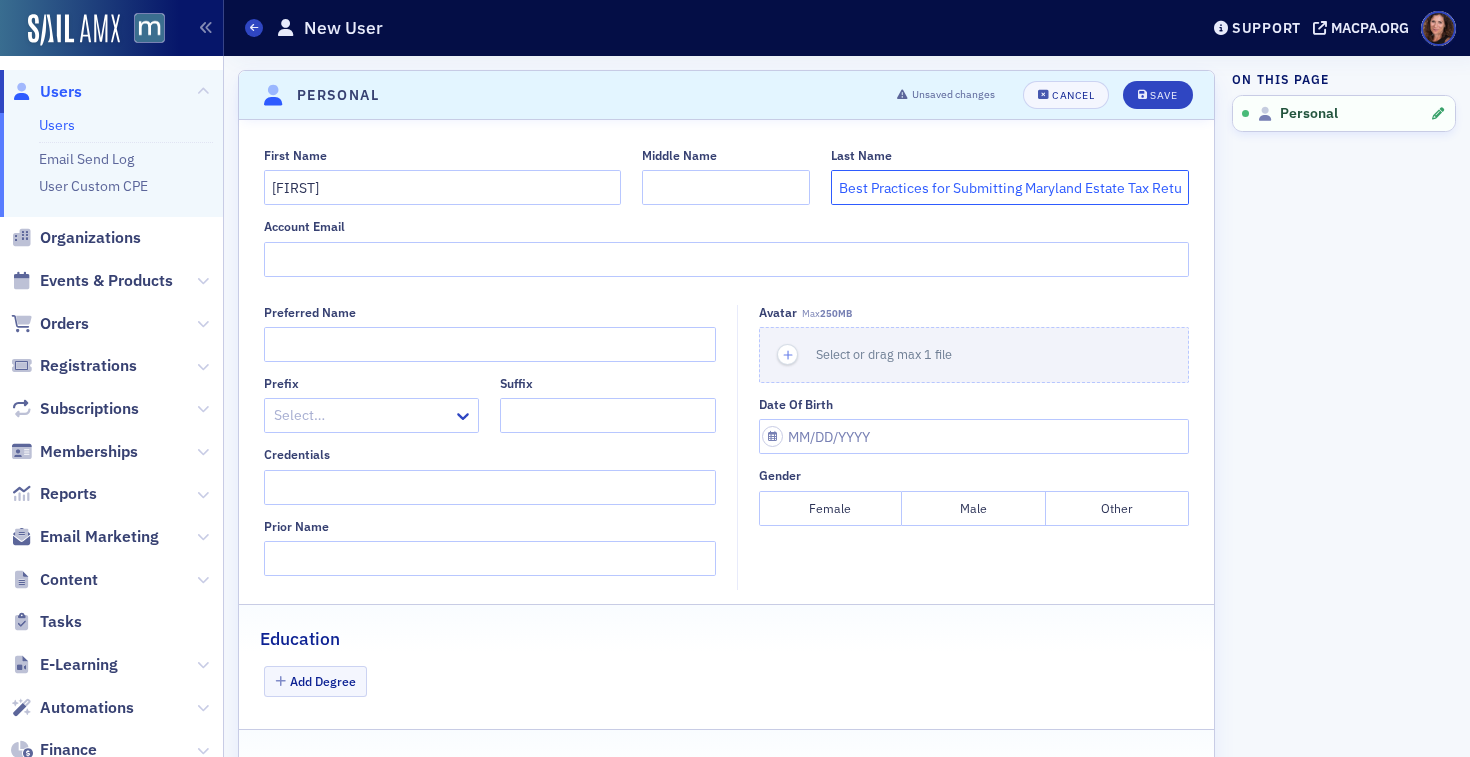 scroll, scrollTop: 0, scrollLeft: 2393, axis: horizontal 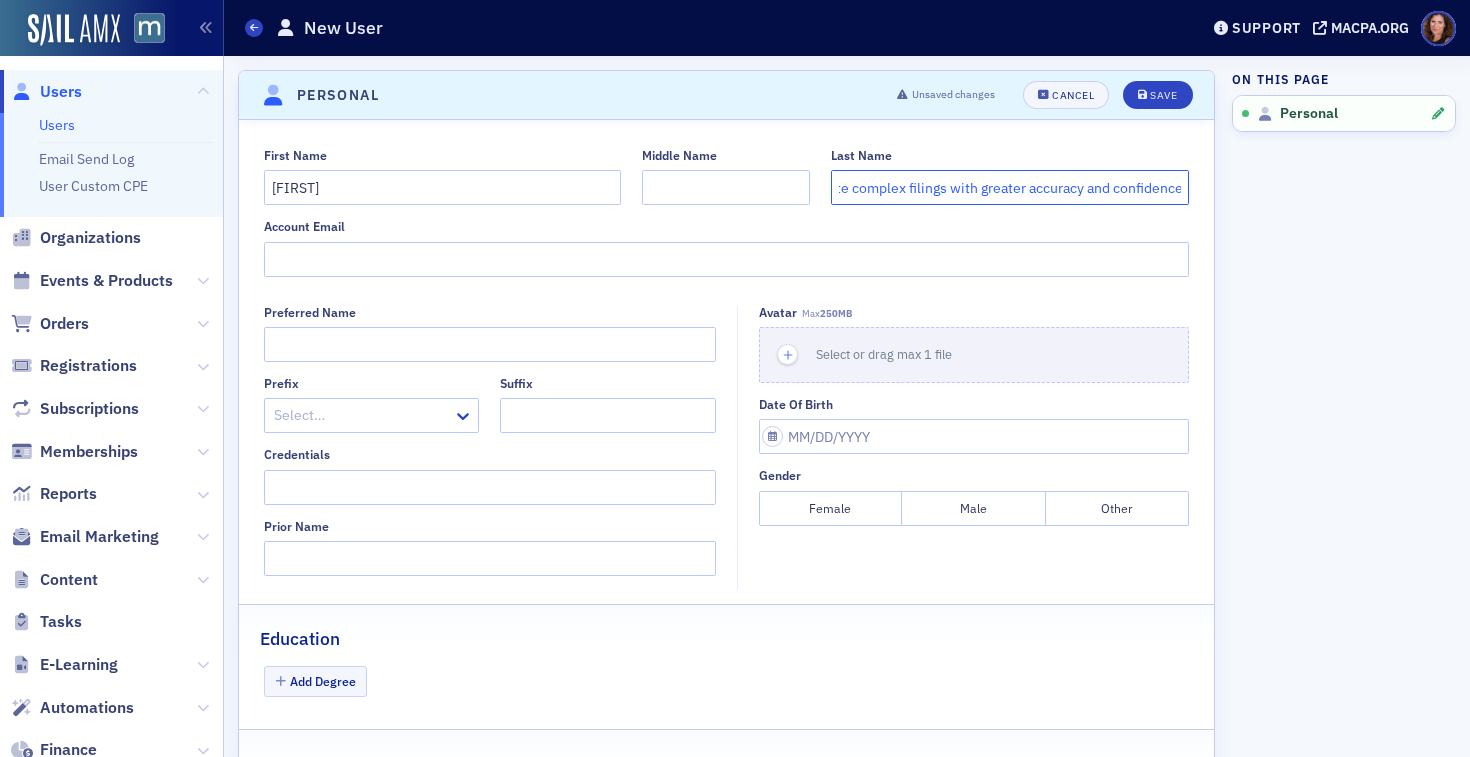 click on "Best Practices for Submitting Maryland Estate Tax Returns Learn how to streamline your Maryland estate tax filings with practical tips and documentation best practices. This session will cover key submission requirements for MET-1, guidance on portability elections, and common pitfalls to avoid when working with the Comptroller’s Office. Gain valuable insights to help you navigate complex filings with greater accuracy and confidence." 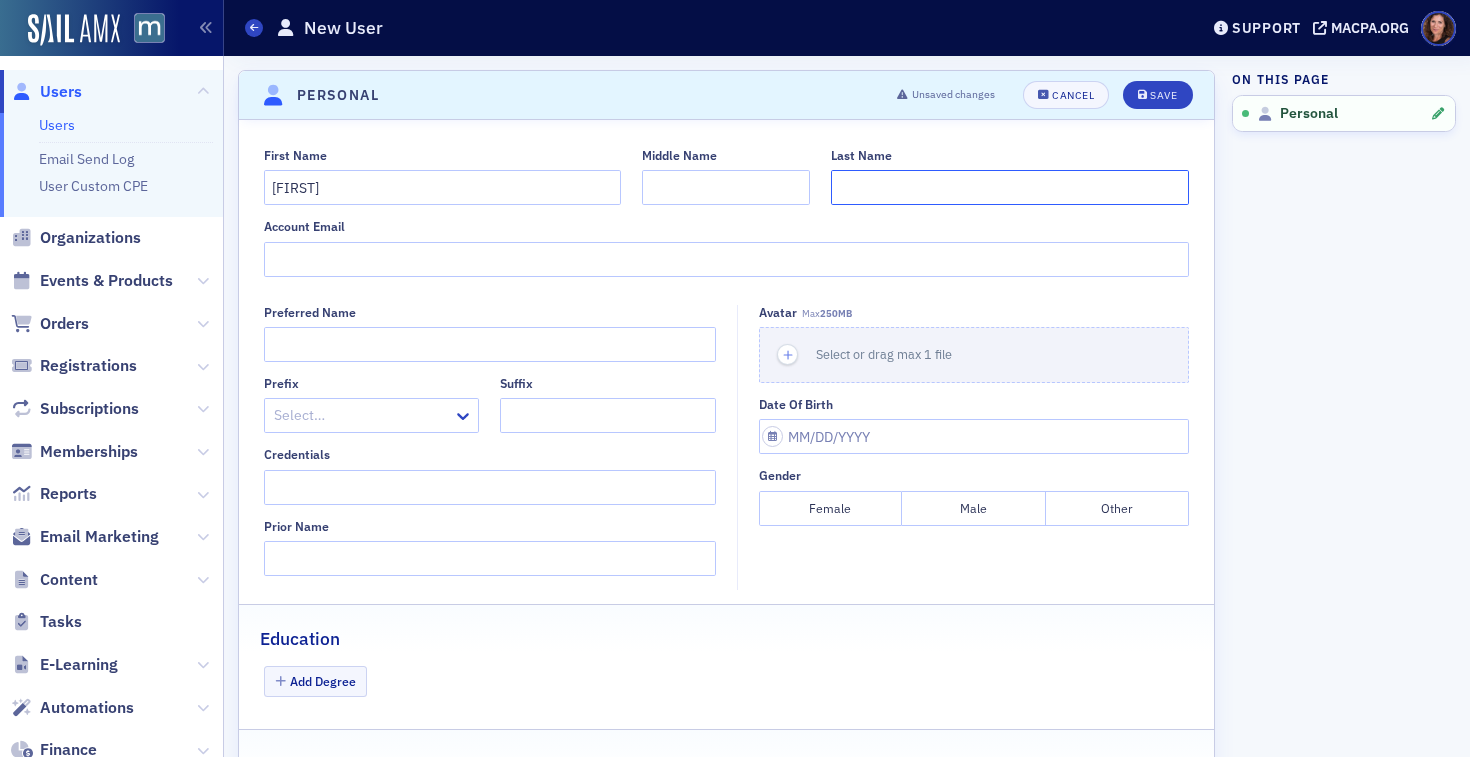 scroll, scrollTop: 0, scrollLeft: 0, axis: both 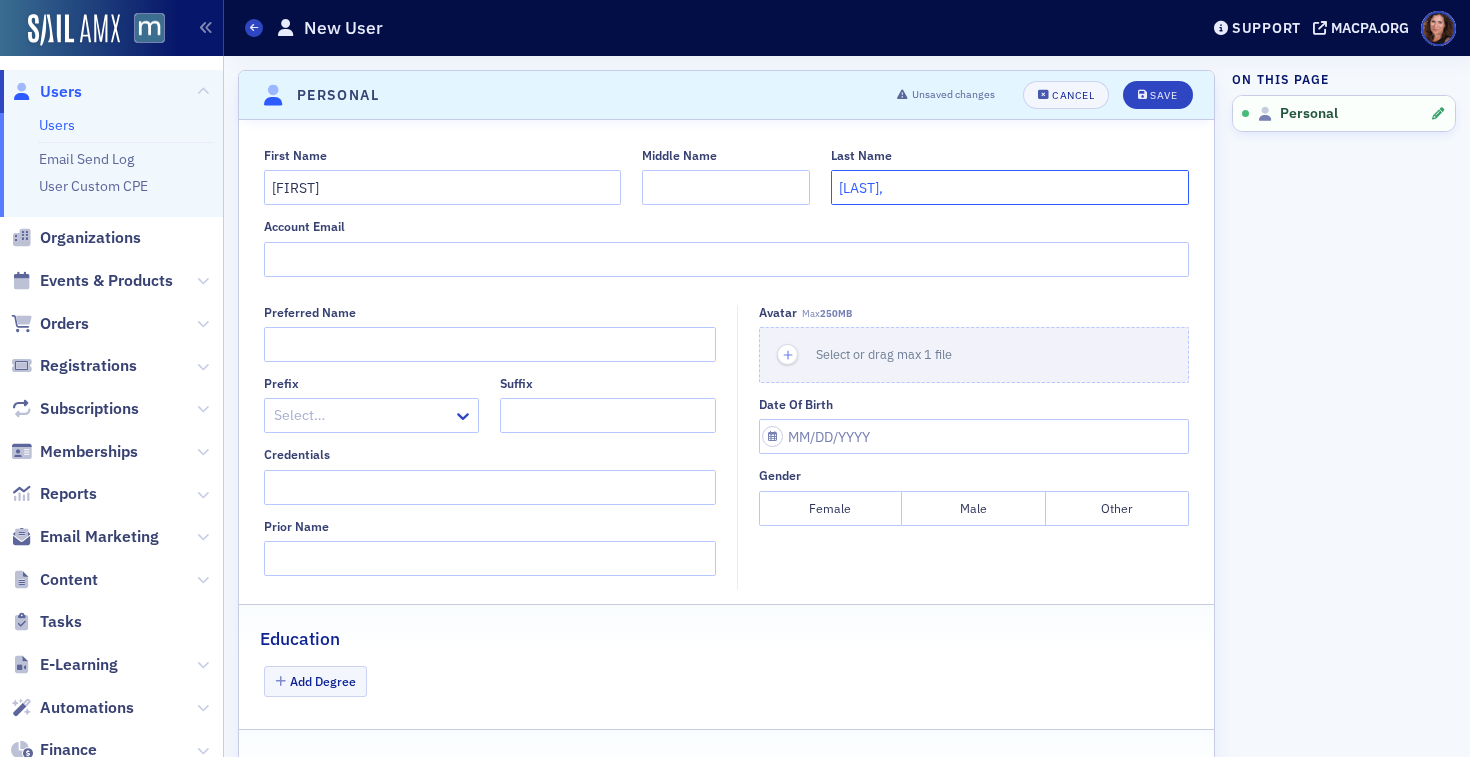 type on "[LAST]," 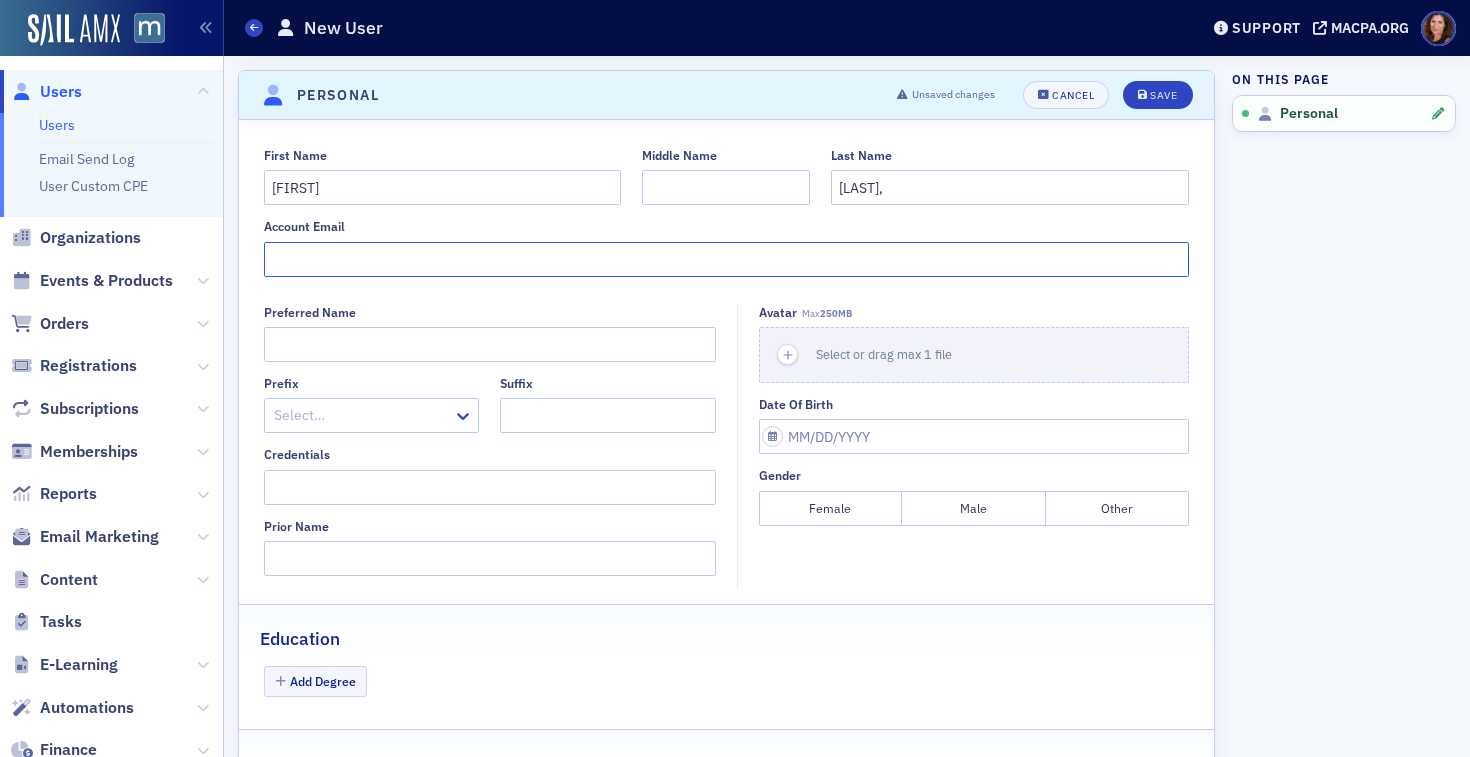 click on "Account Email" 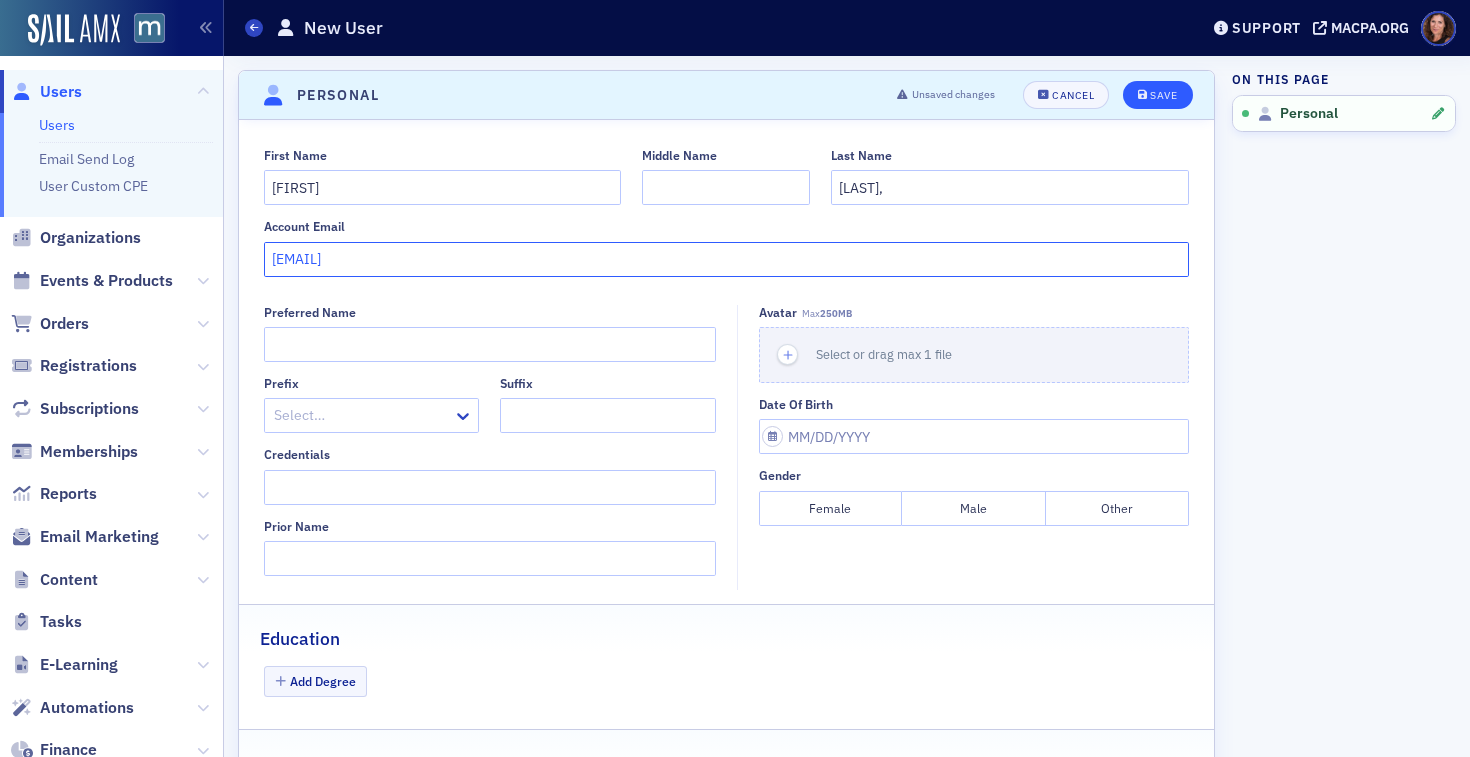 type on "[EMAIL]" 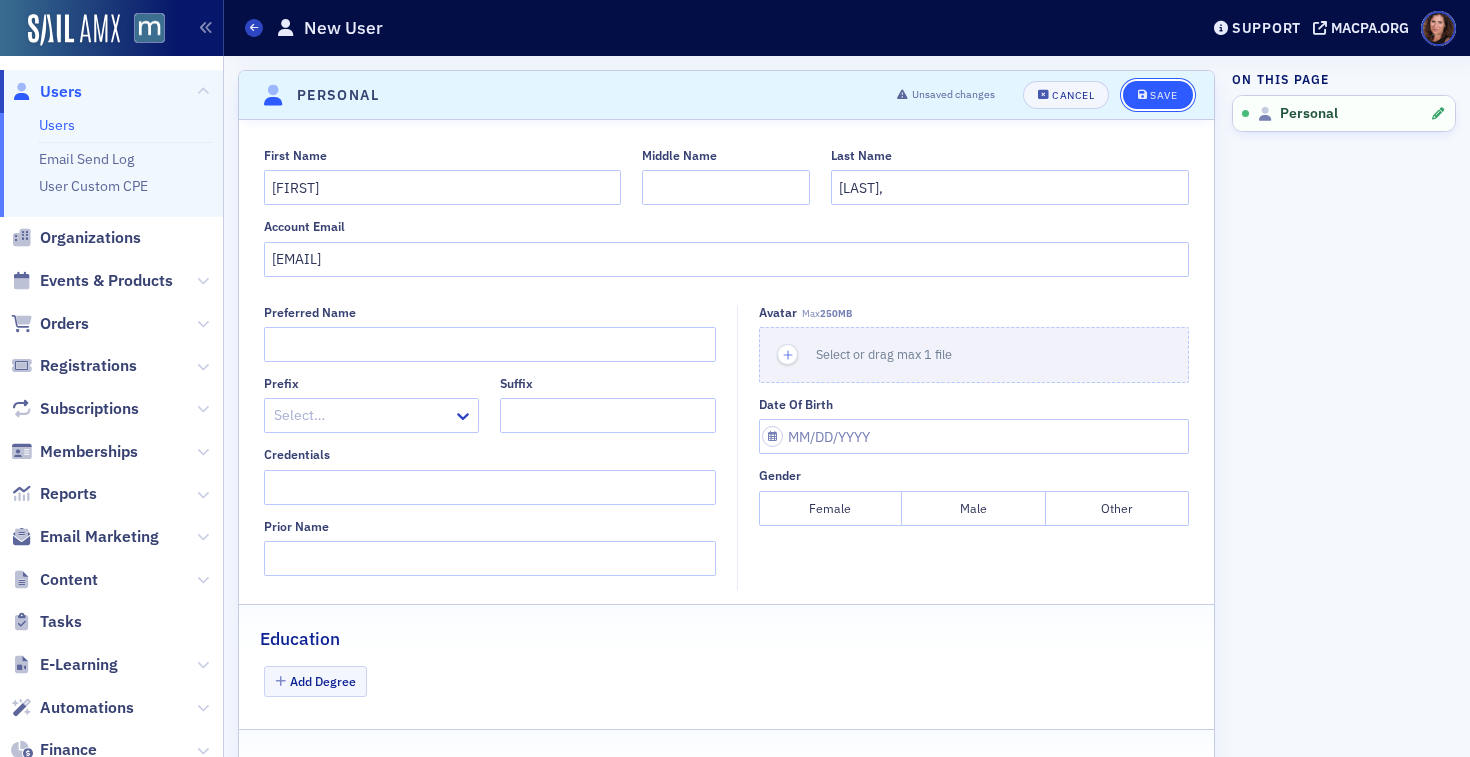 click on "Save" 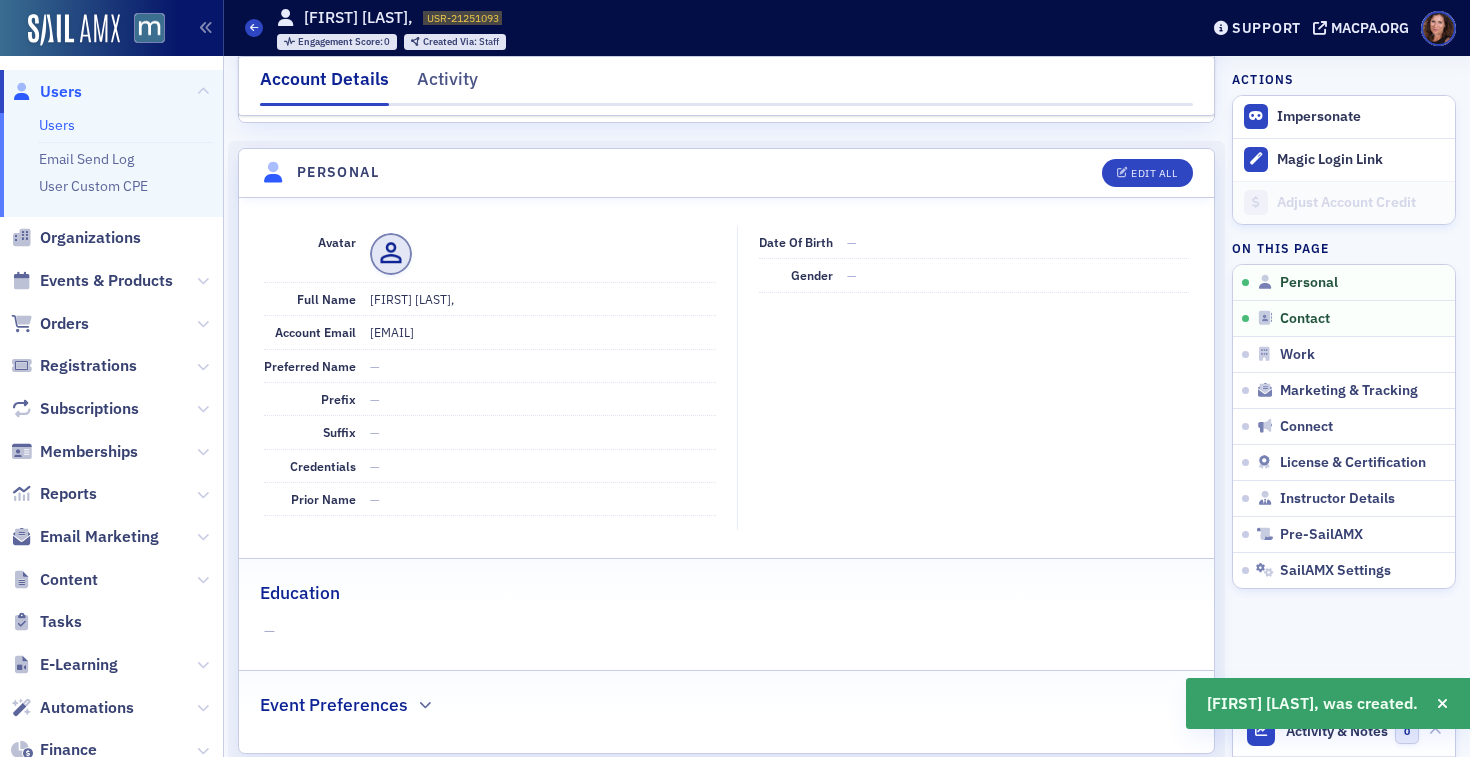 scroll, scrollTop: 241, scrollLeft: 0, axis: vertical 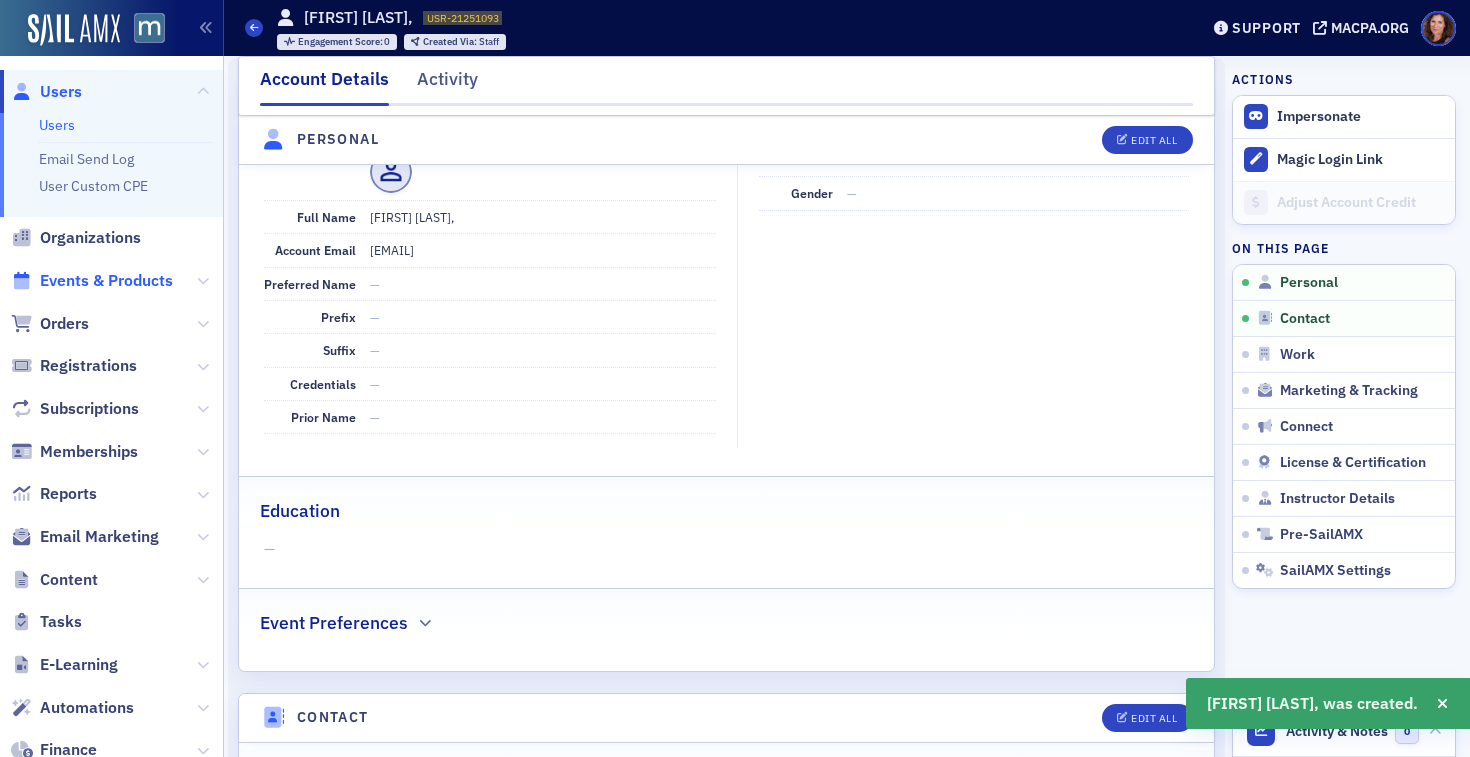 click on "Events & Products" 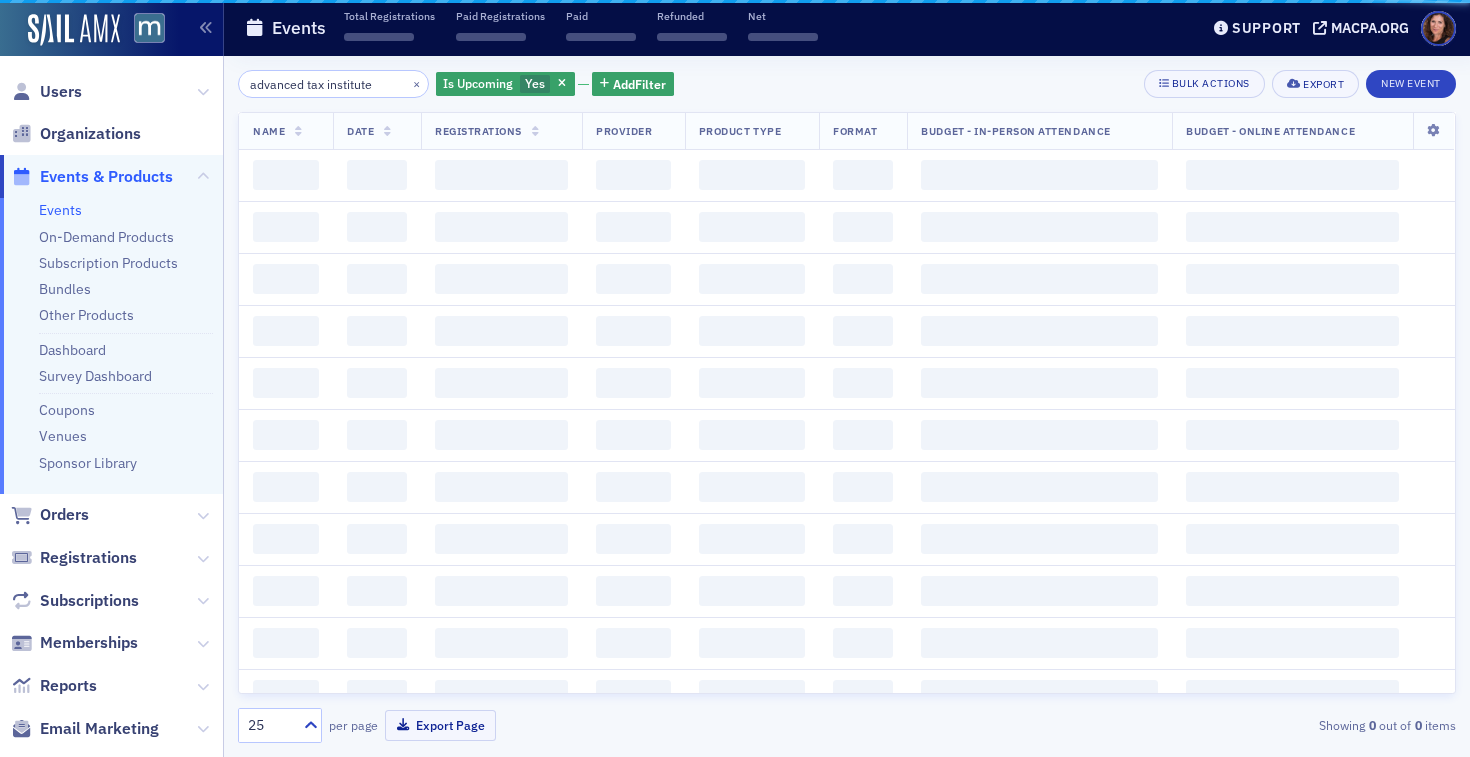 scroll, scrollTop: 0, scrollLeft: 0, axis: both 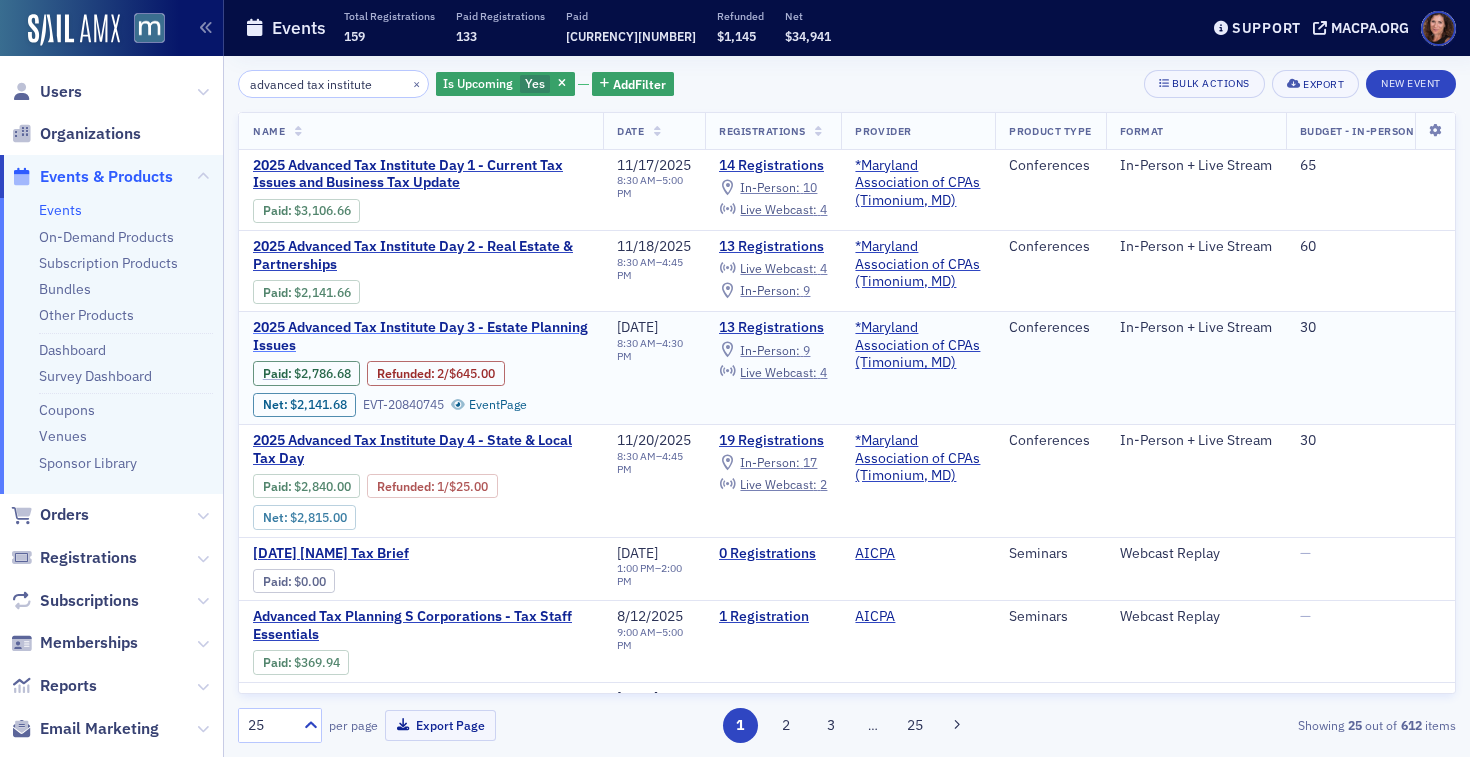 click on "2025 Advanced Tax Institute Day 3 - Estate Planning Issues" 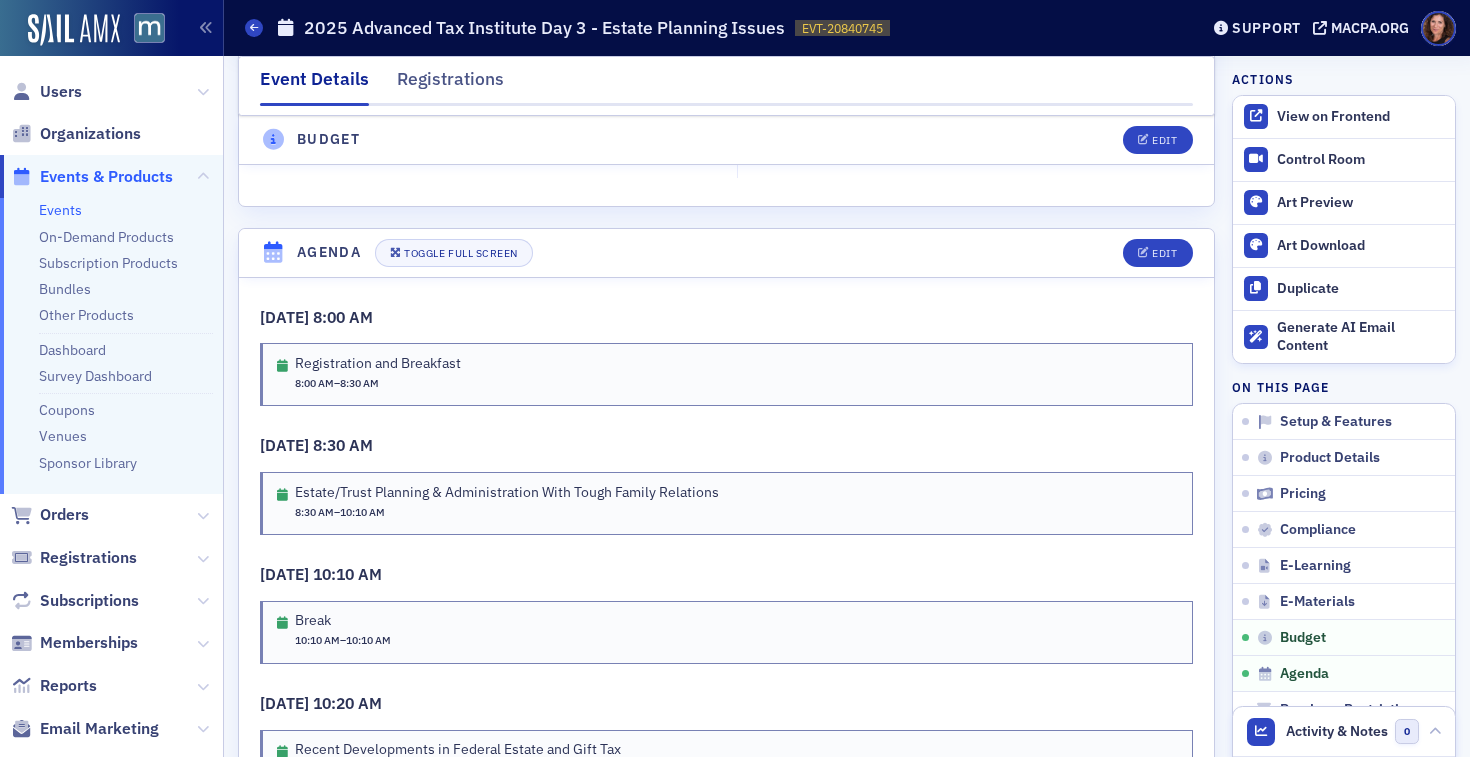 scroll, scrollTop: 3558, scrollLeft: 0, axis: vertical 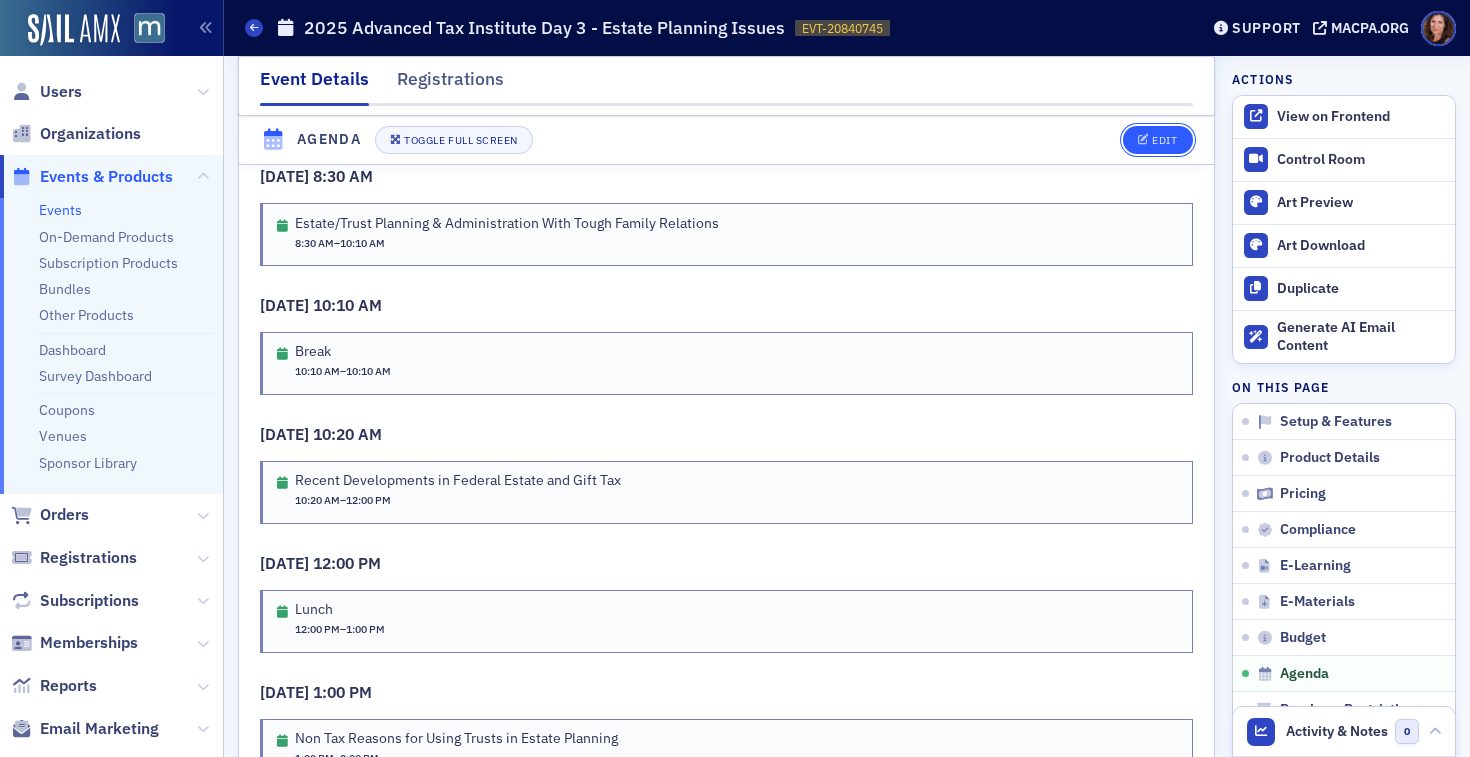 click on "Edit" 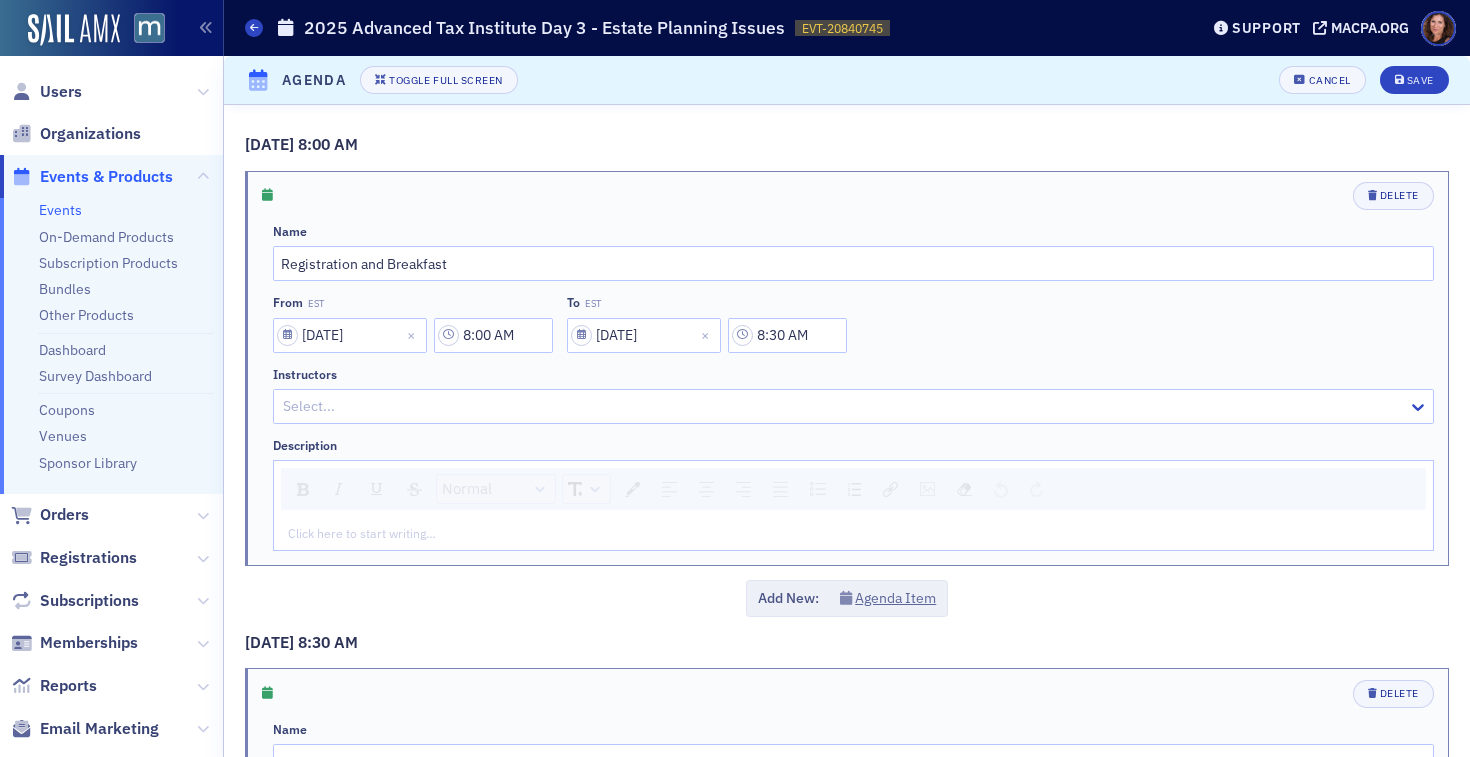 scroll, scrollTop: 3425, scrollLeft: 0, axis: vertical 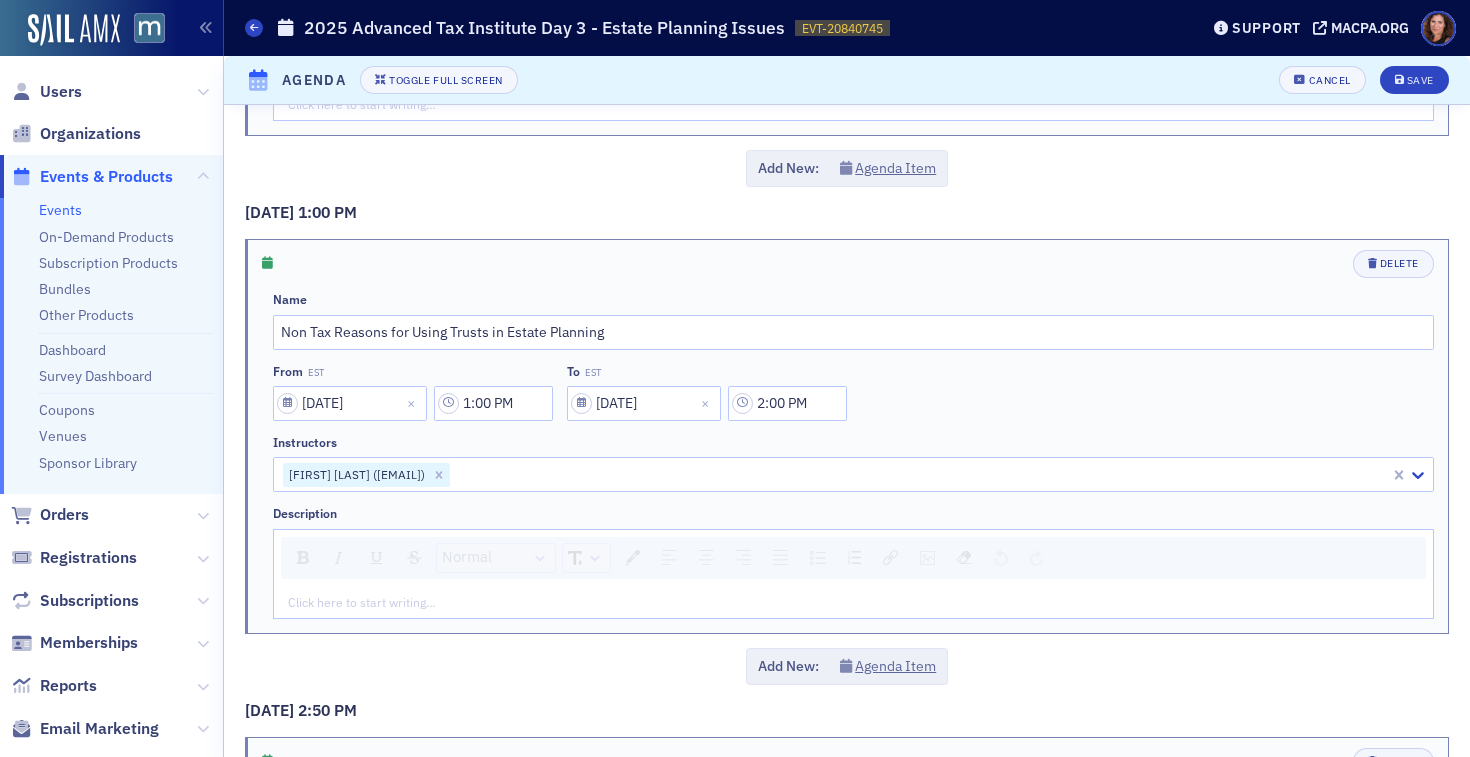 click 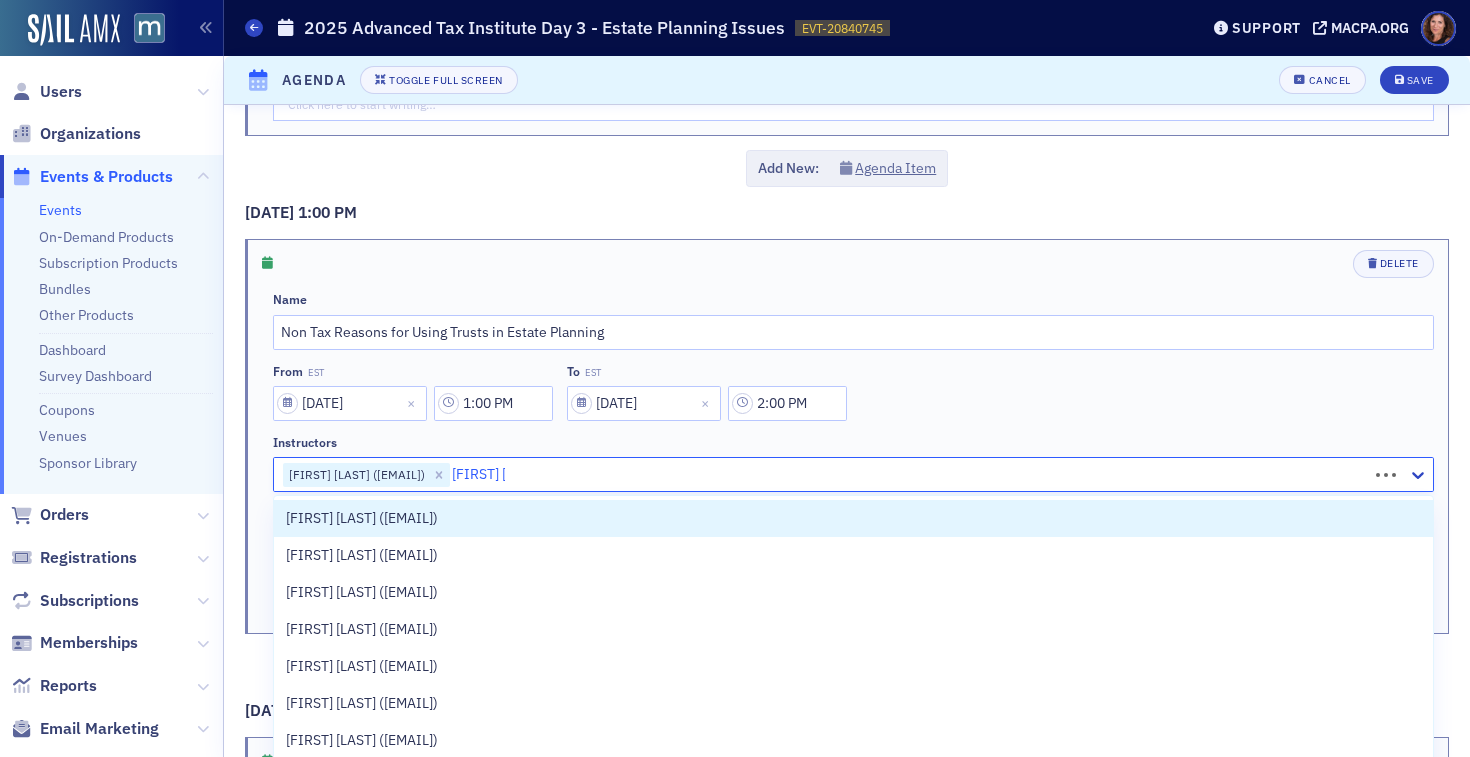 type on "[FIRST] [LAST]" 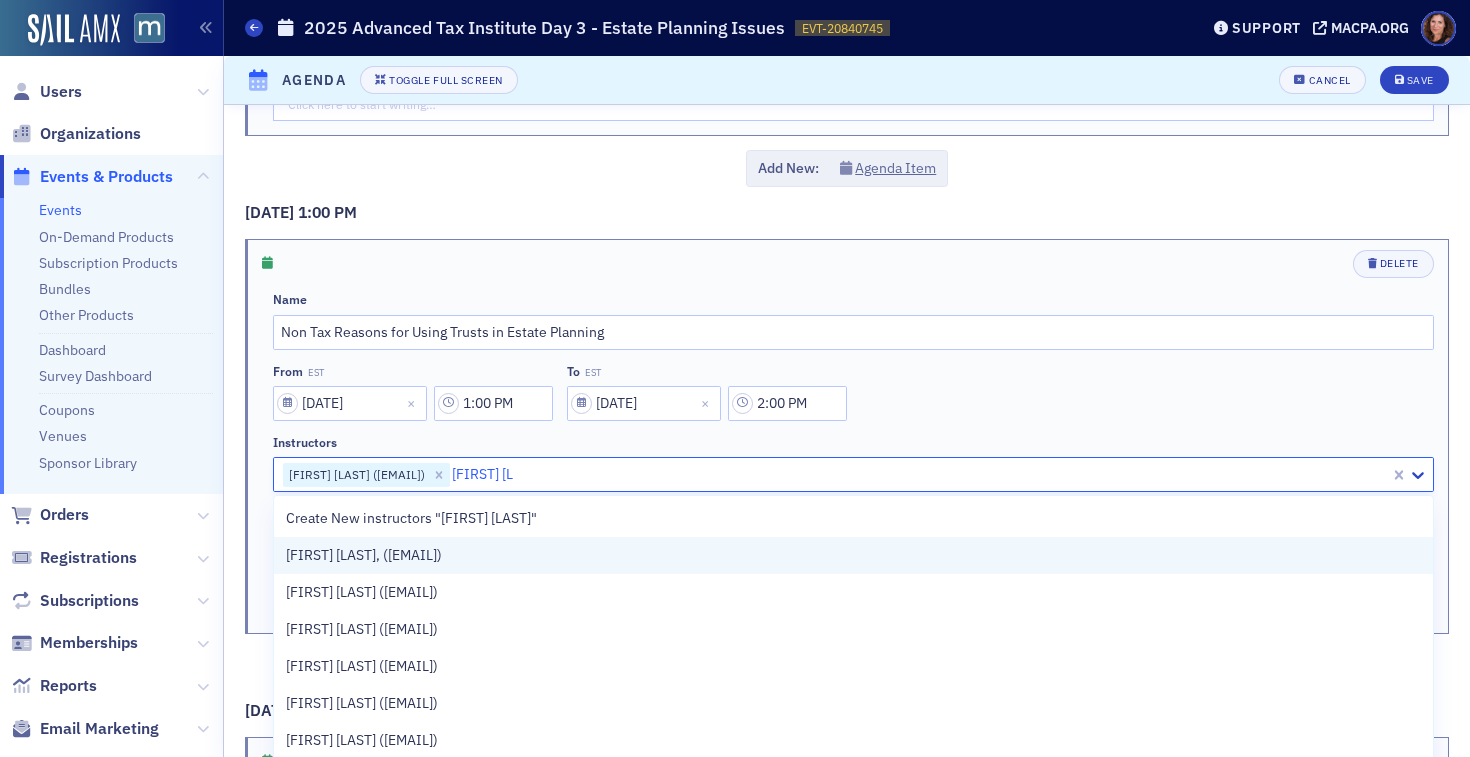 click on "[FIRST] [LAST], ([EMAIL])" at bounding box center (853, 555) 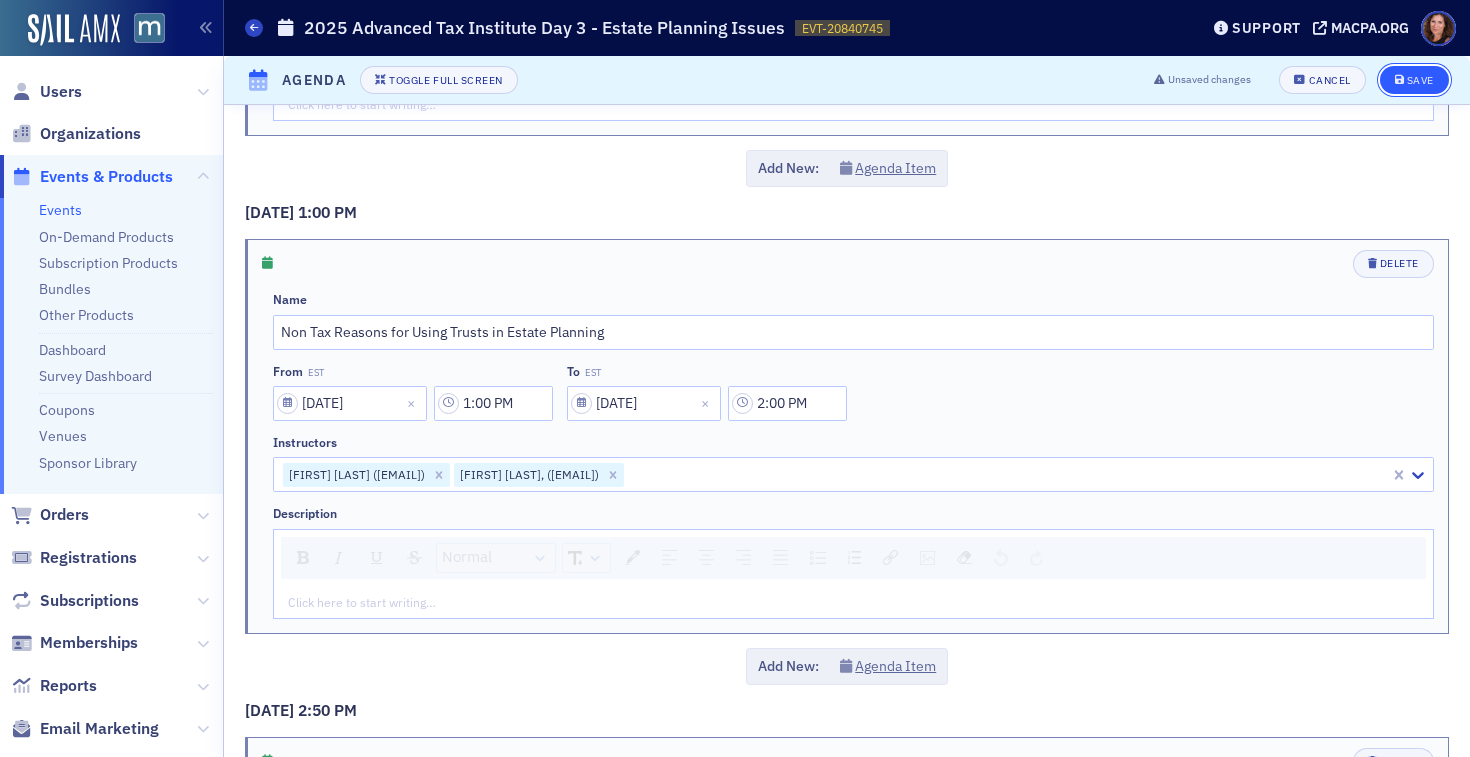 click on "Save" 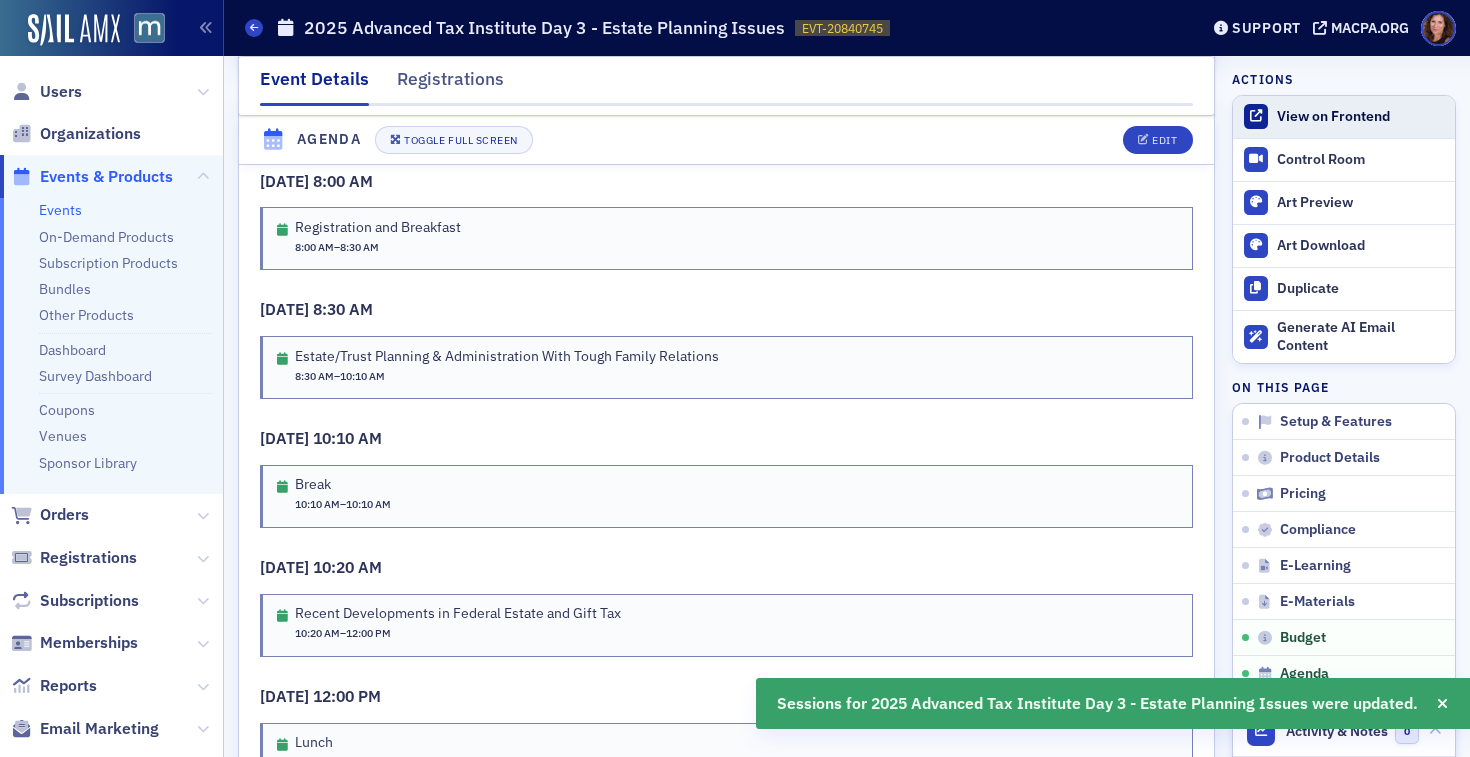 click on "View on Frontend" 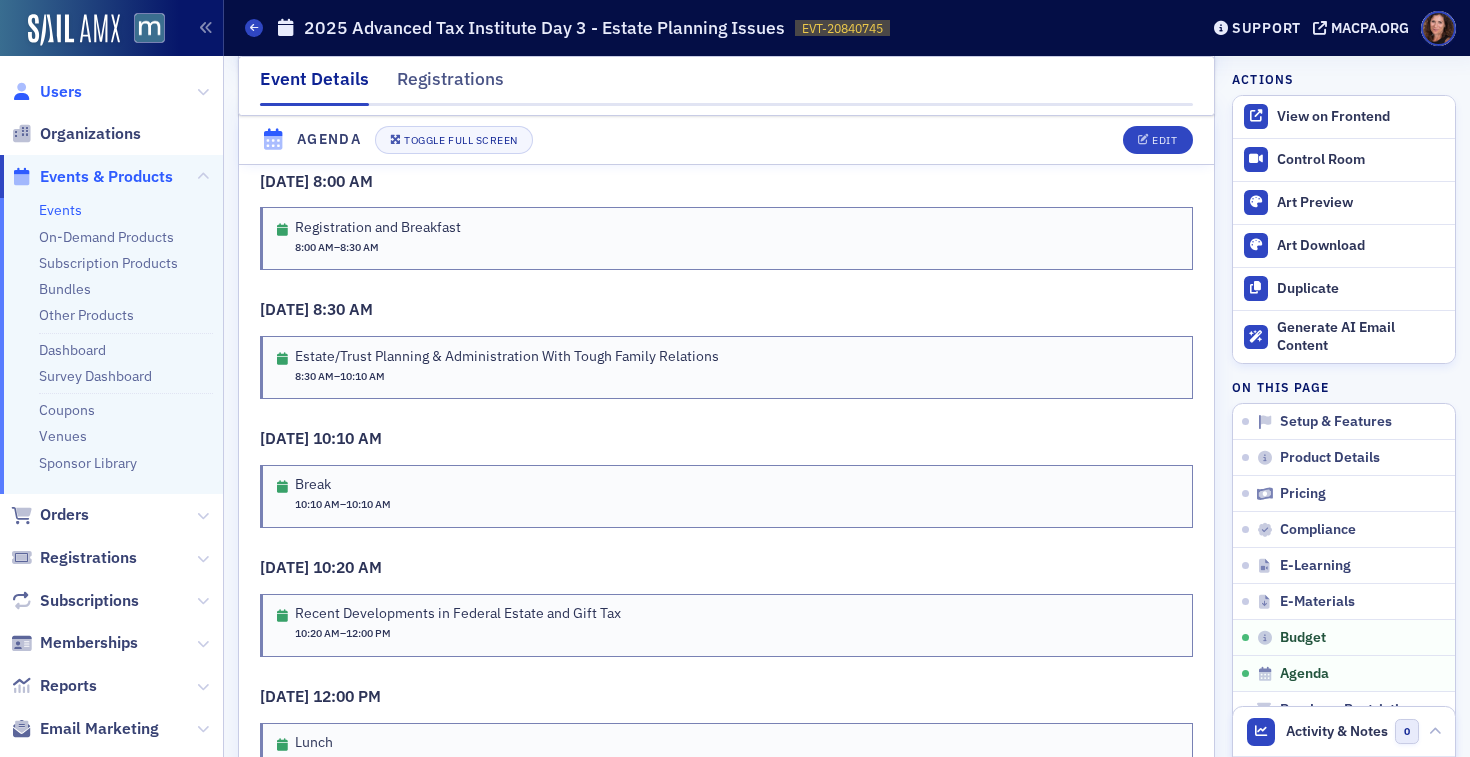 click on "Users" 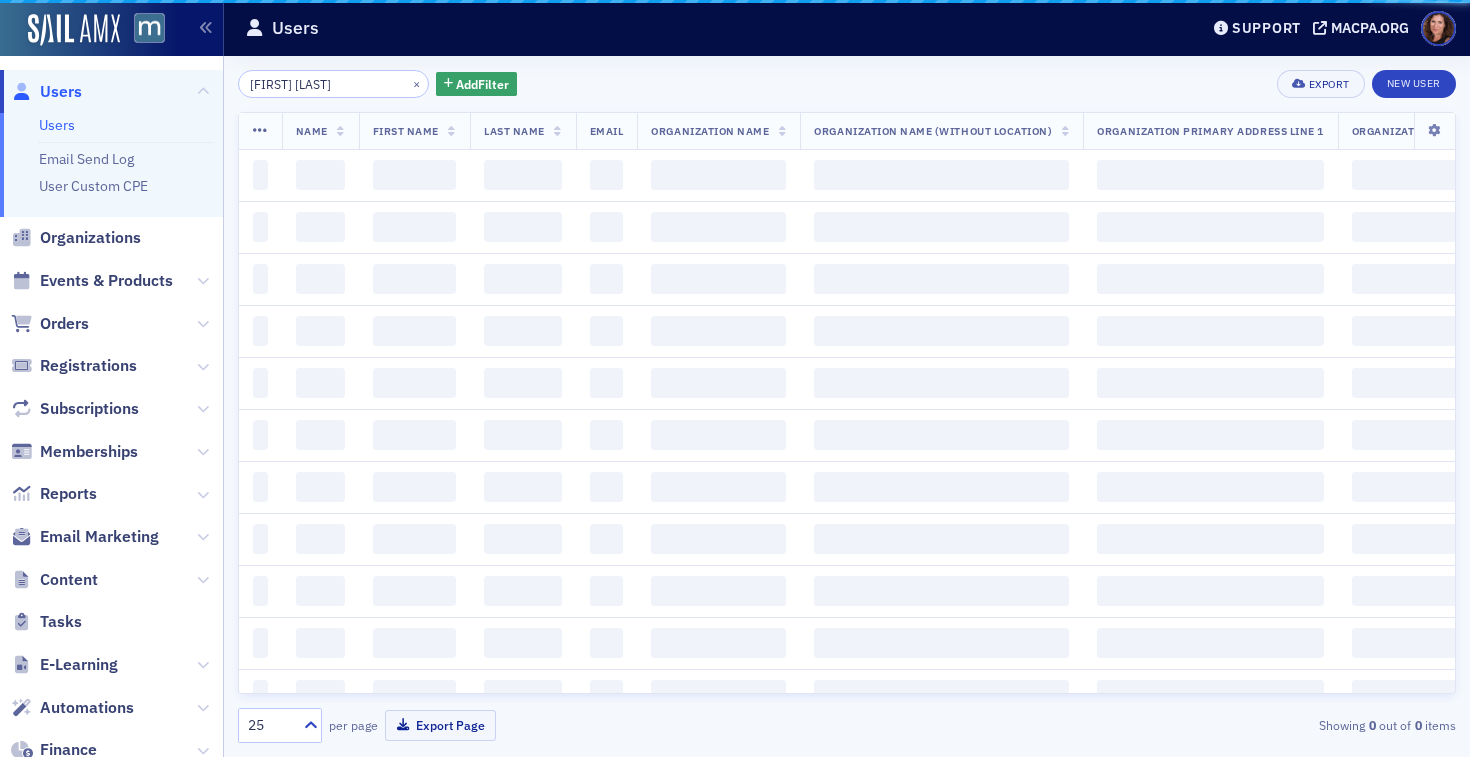 scroll, scrollTop: 0, scrollLeft: 0, axis: both 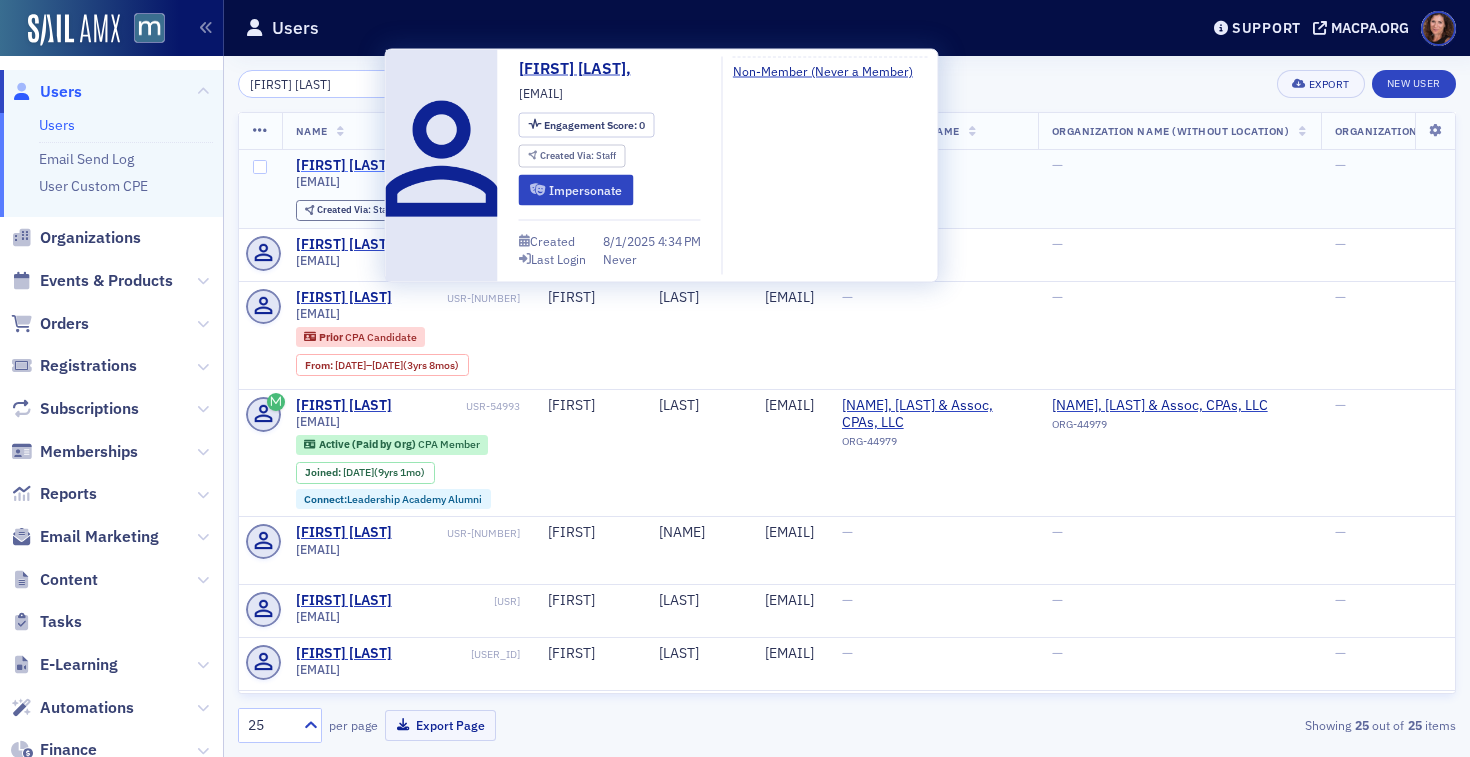 click on "[FIRST] [LAST]," 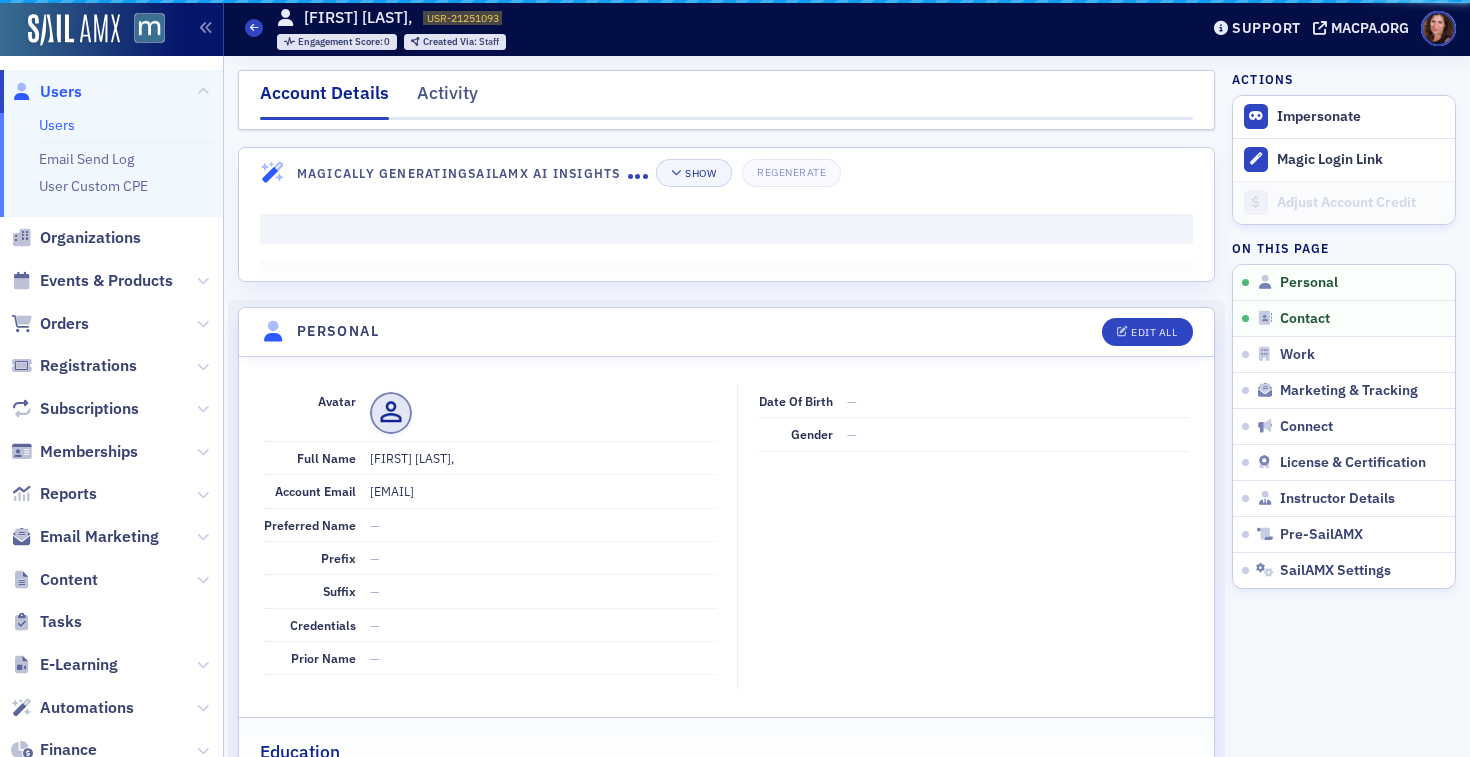 click on "Magically Generating SailAMX AI Insights" 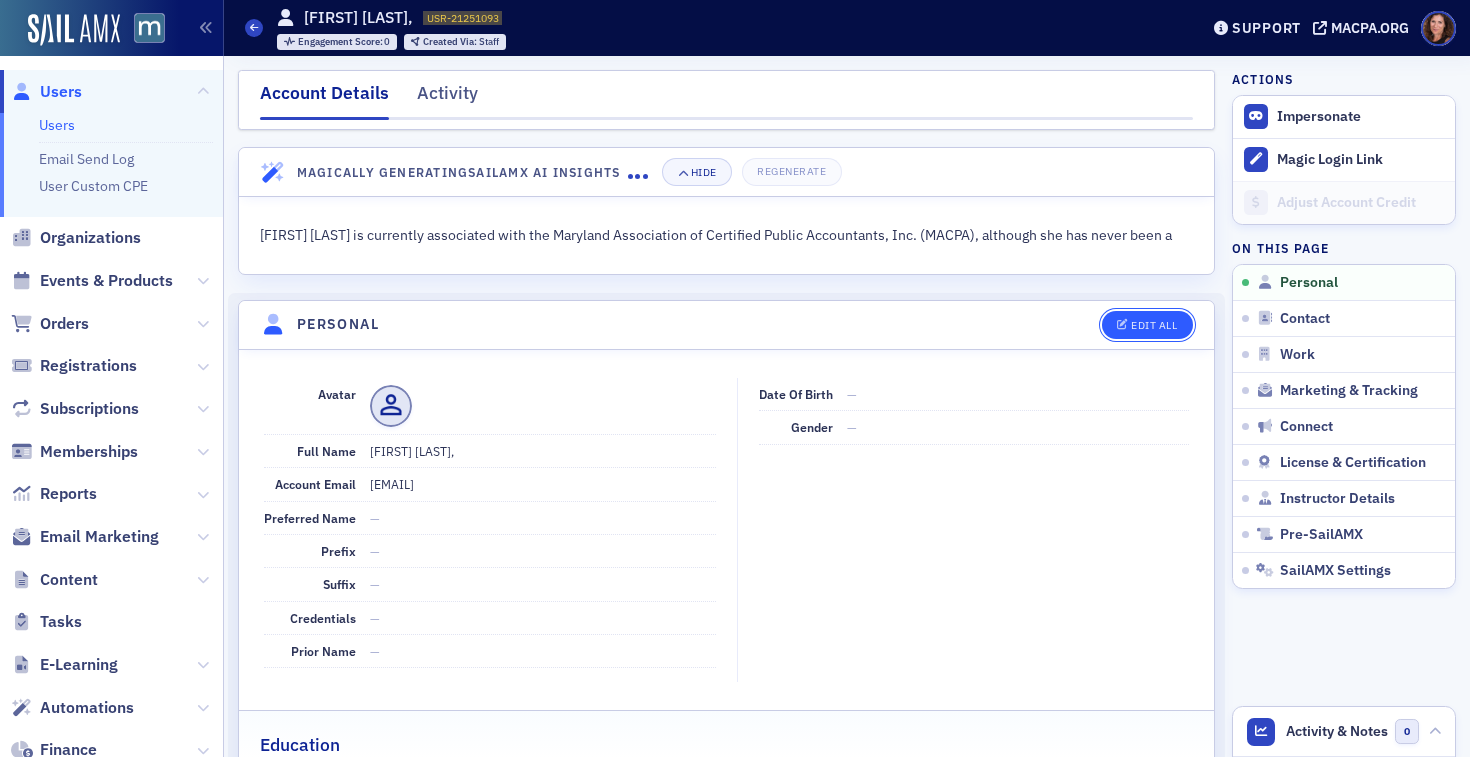 click on "Personal Edit All Avatar Full Name [FIRST] [LAST], Account Email [EMAIL] Preferred Name — Prefix — Suffix — Credentials — Prior Name — Date of Birth — Gender — Education — Event Preferences" 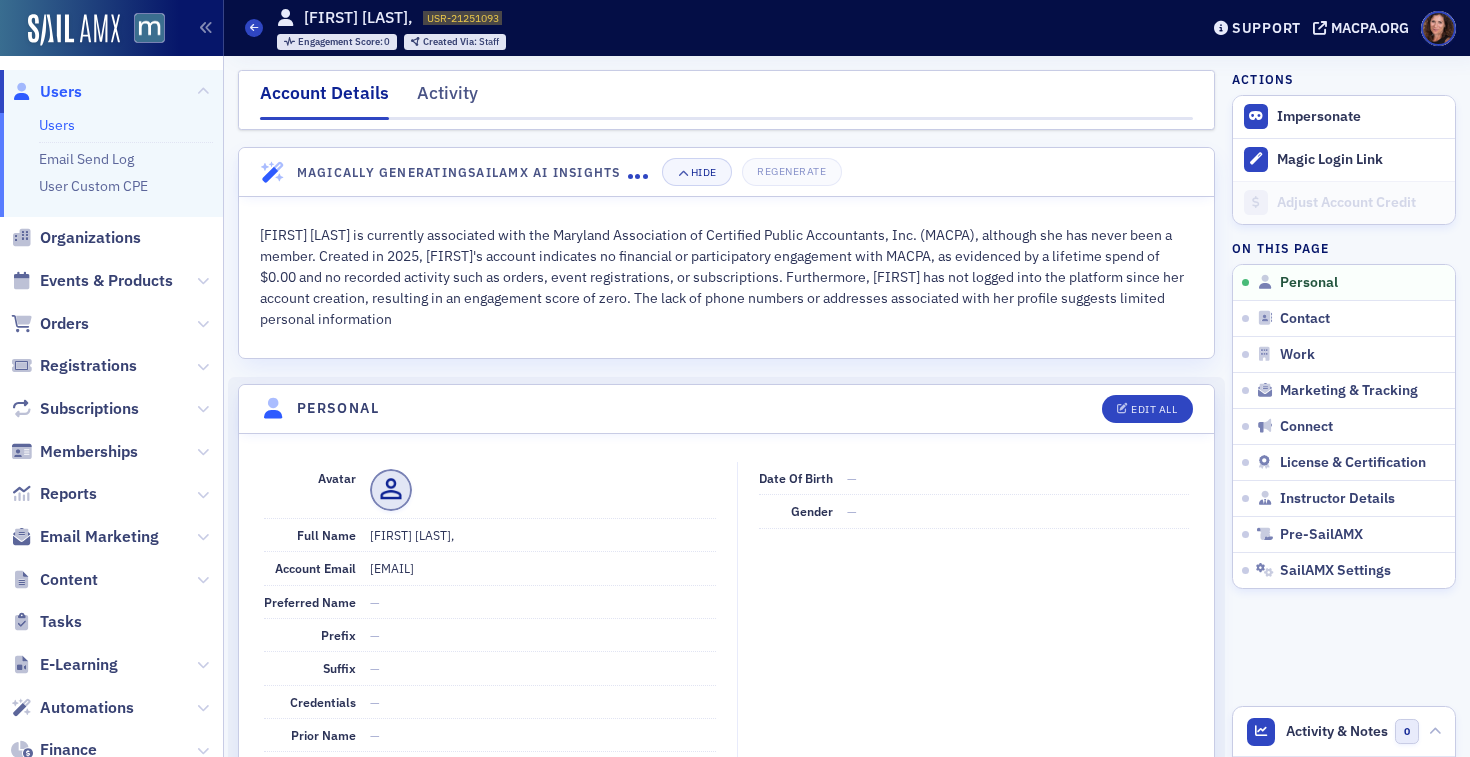 click on "[FIRST] [LAST] is currently associated with the Maryland Association of Certified Public Accountants, Inc. (MACPA), although she has never been a member. Created in 2025, [FIRST]'s account indicates no financial or participatory engagement with MACPA, as evidenced by a lifetime spend of $0.00 and no recorded activity such as orders, event registrations, or subscriptions. Furthermore, [FIRST] has not logged into the platform since her account creation, resulting in an engagement score of zero. The lack of phone numbers or addresses associated with her profile suggests limited personal information" 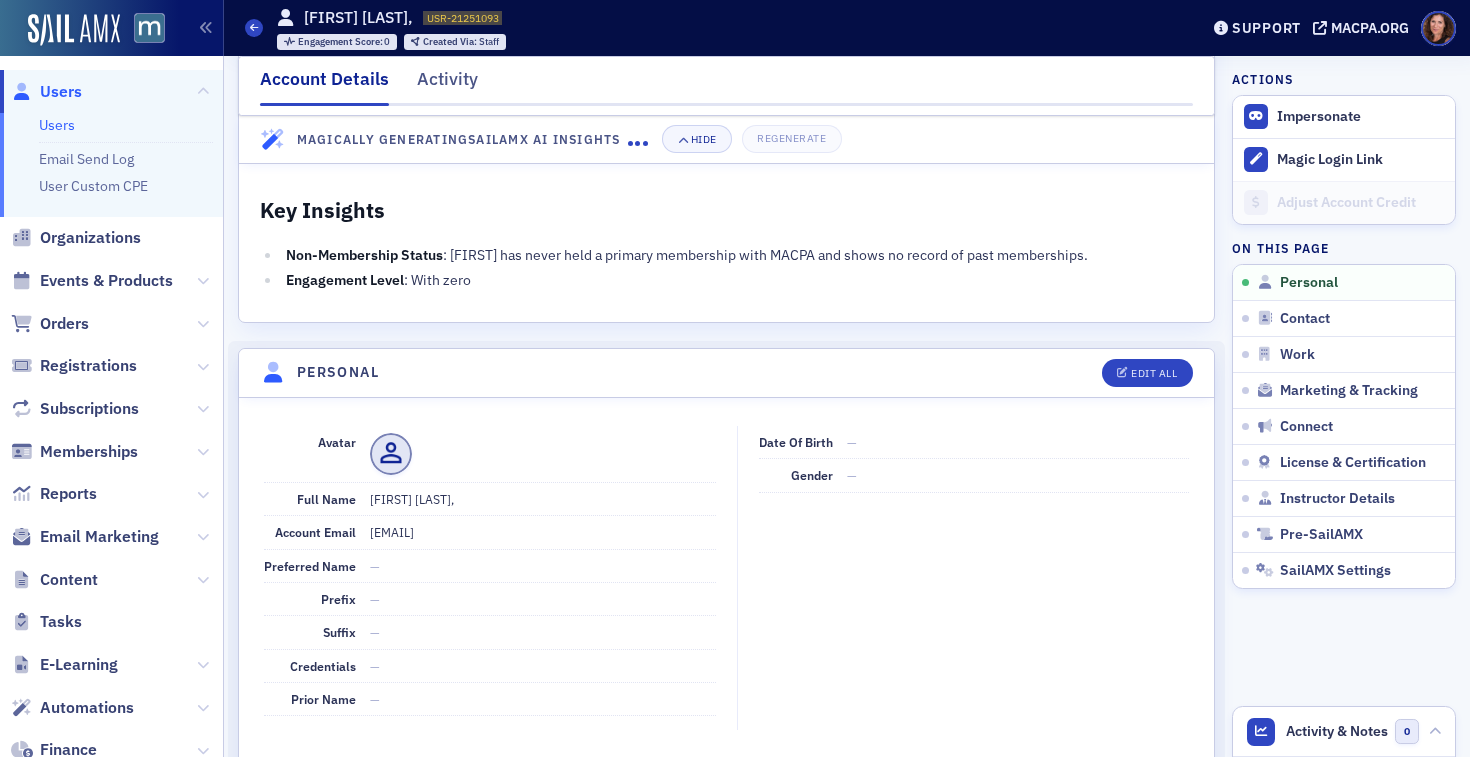 scroll, scrollTop: 293, scrollLeft: 0, axis: vertical 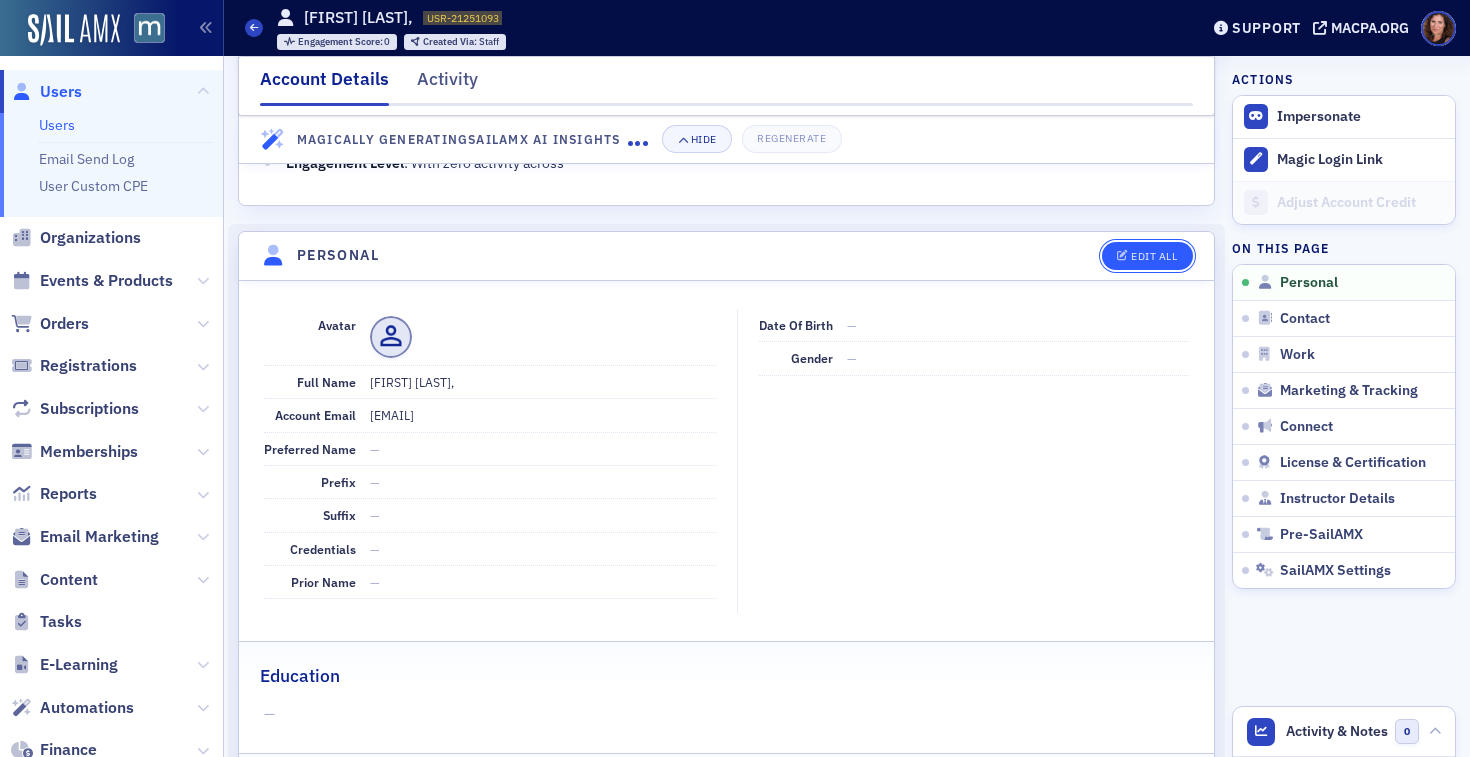 click on "Edit All" 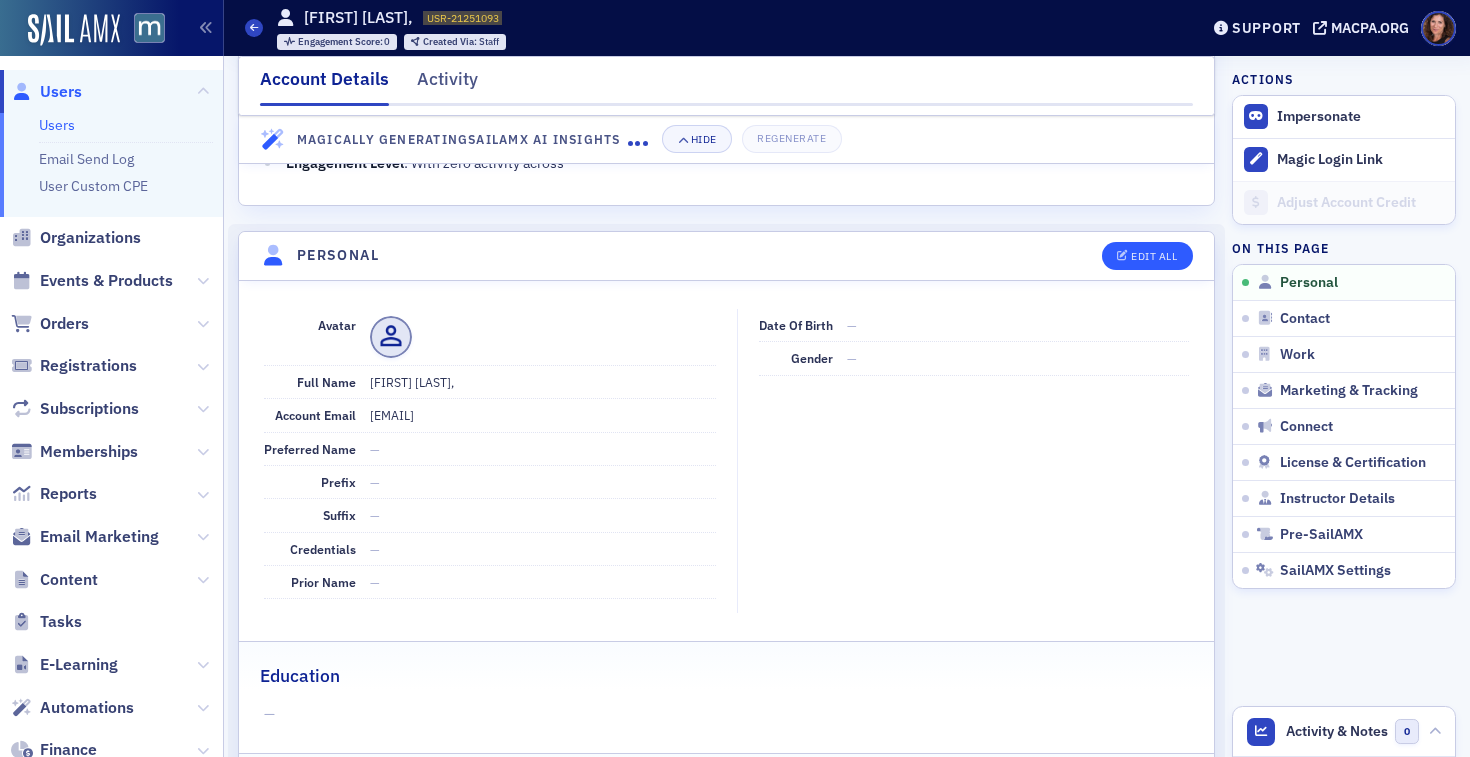 select on "US" 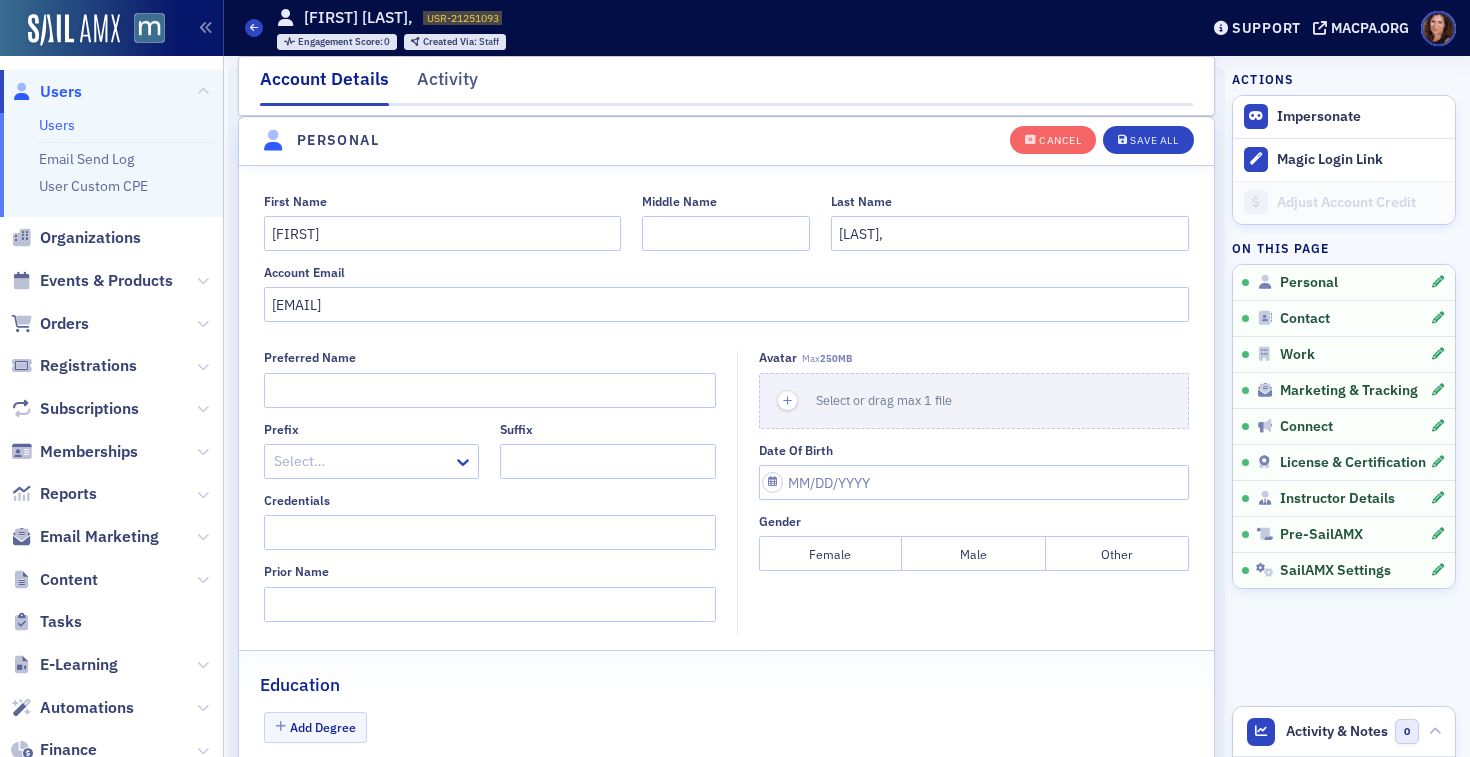 scroll, scrollTop: 474, scrollLeft: 0, axis: vertical 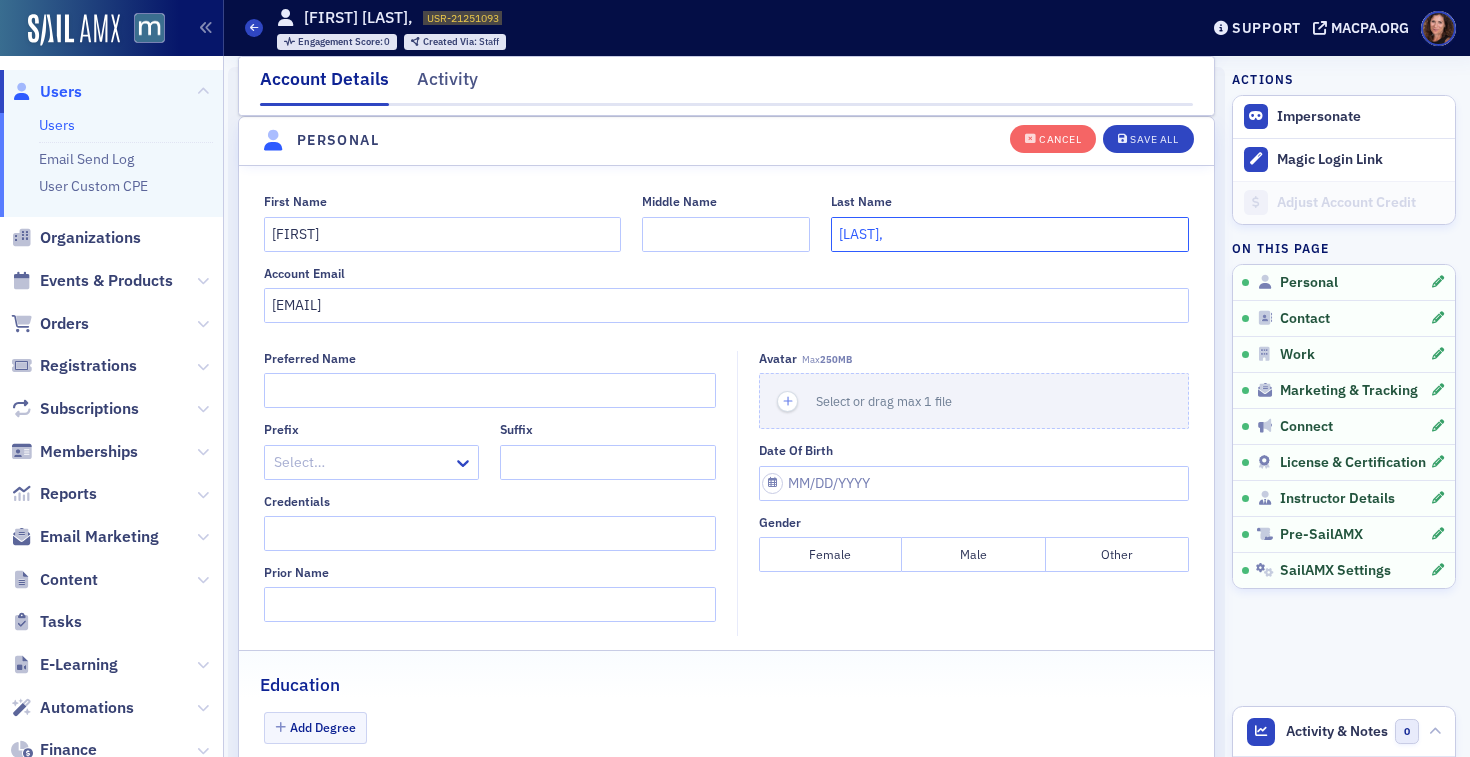 click on "[LAST]," 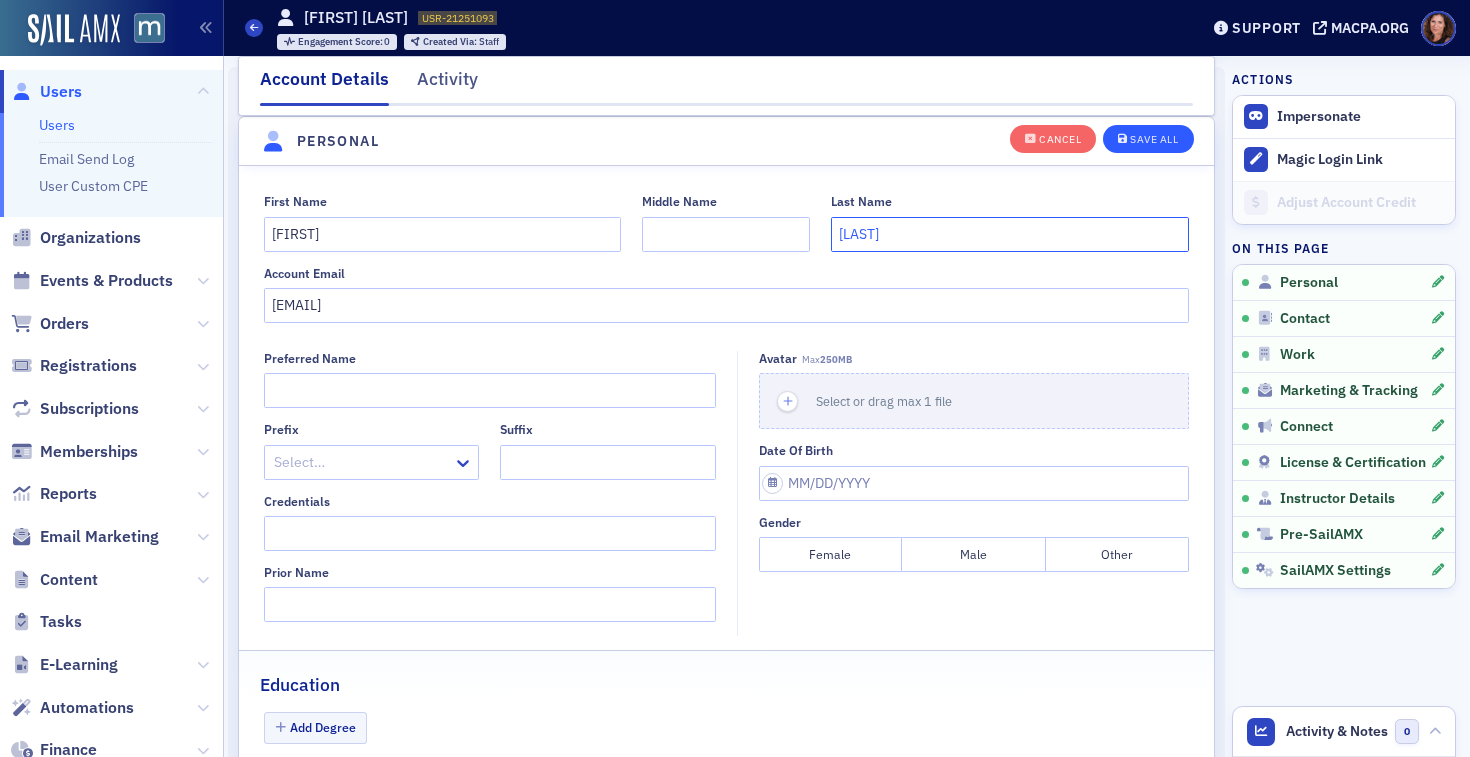 scroll, scrollTop: 499, scrollLeft: 0, axis: vertical 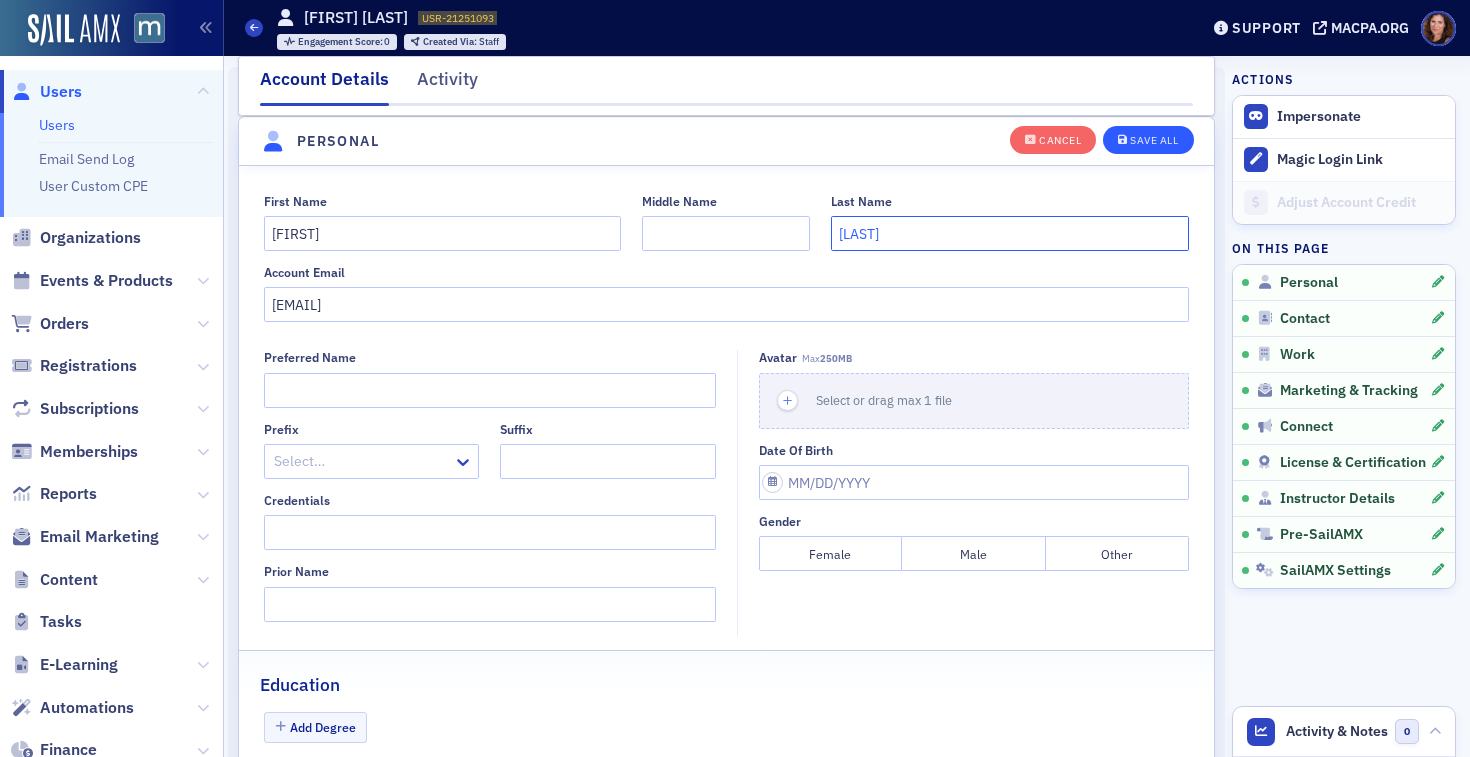 type on "[LAST]" 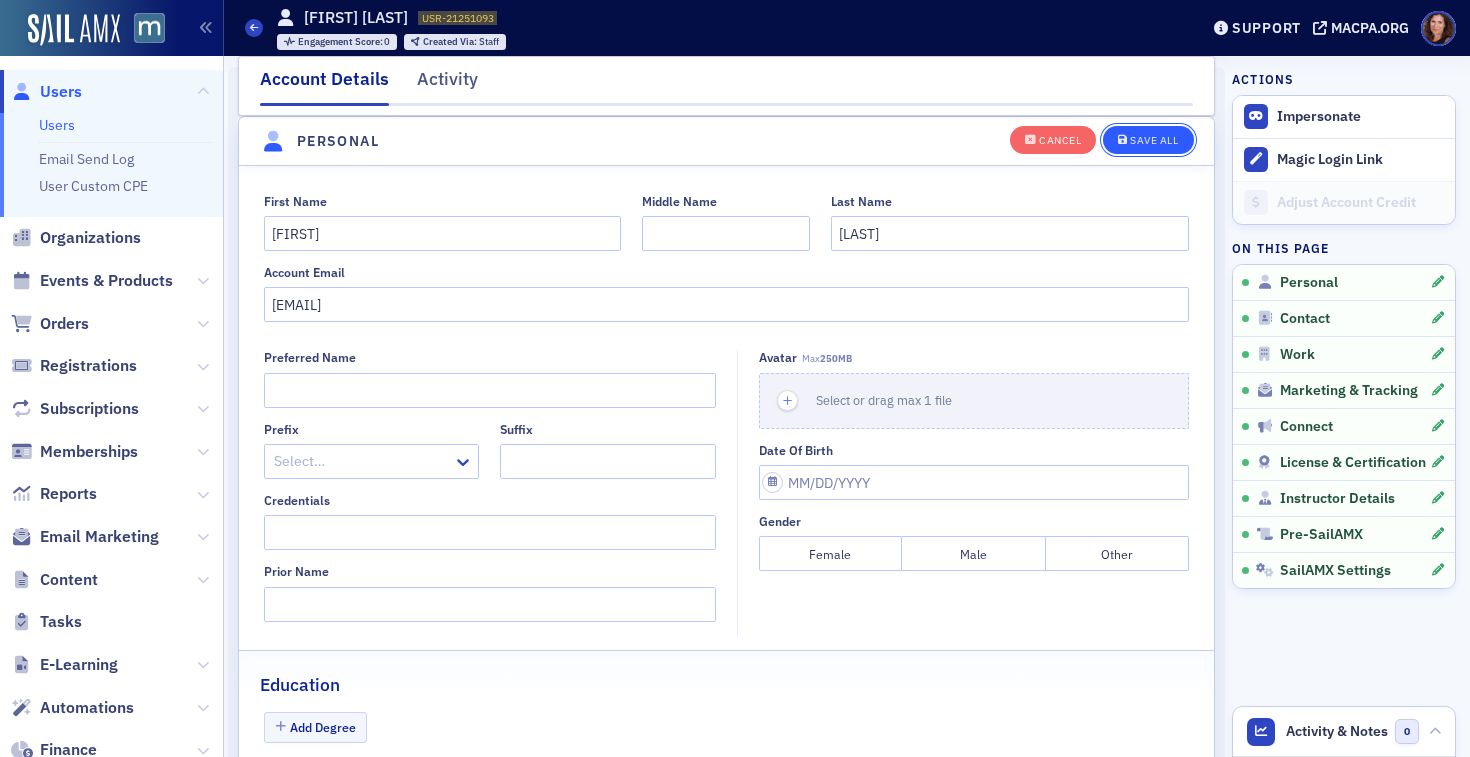 click on "Save All" 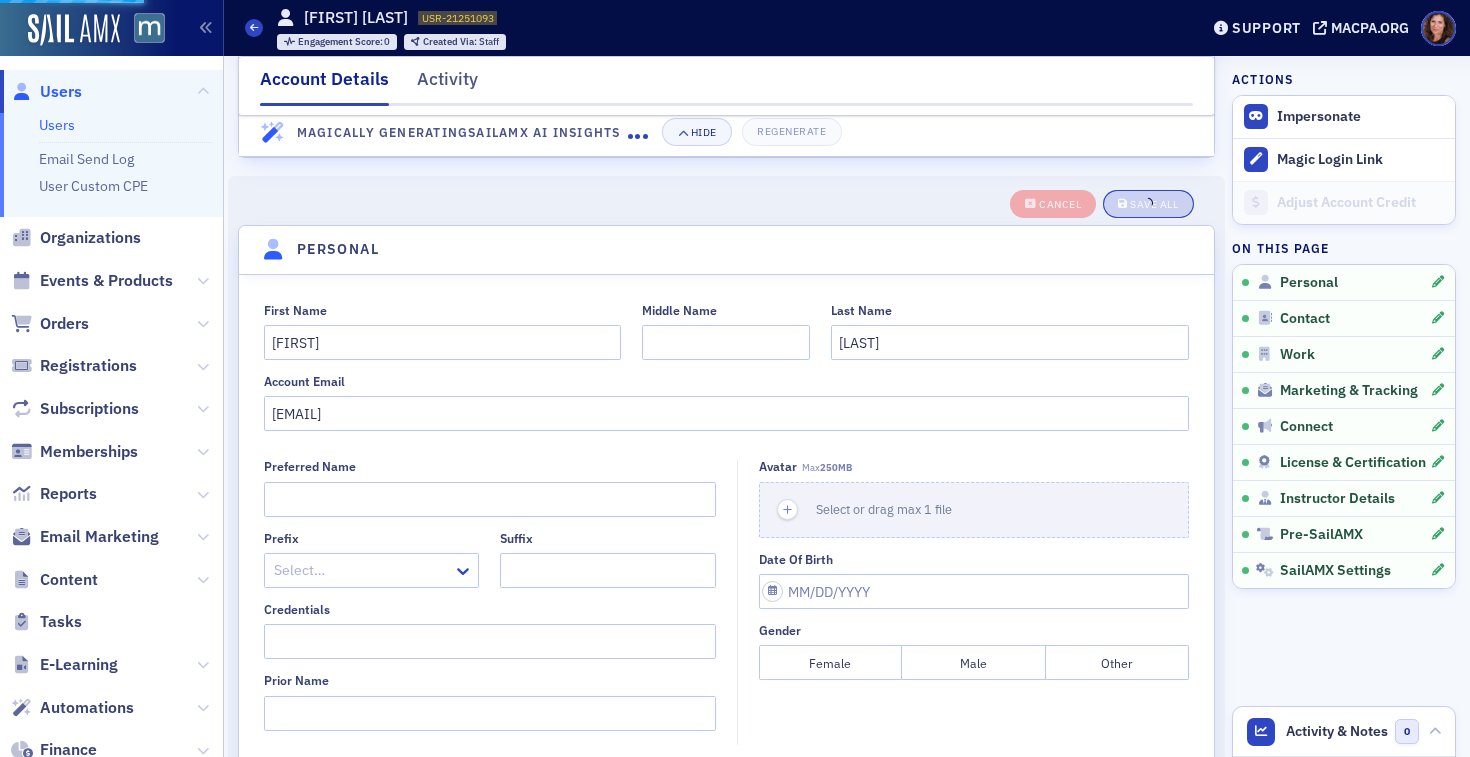 scroll, scrollTop: 667, scrollLeft: 0, axis: vertical 